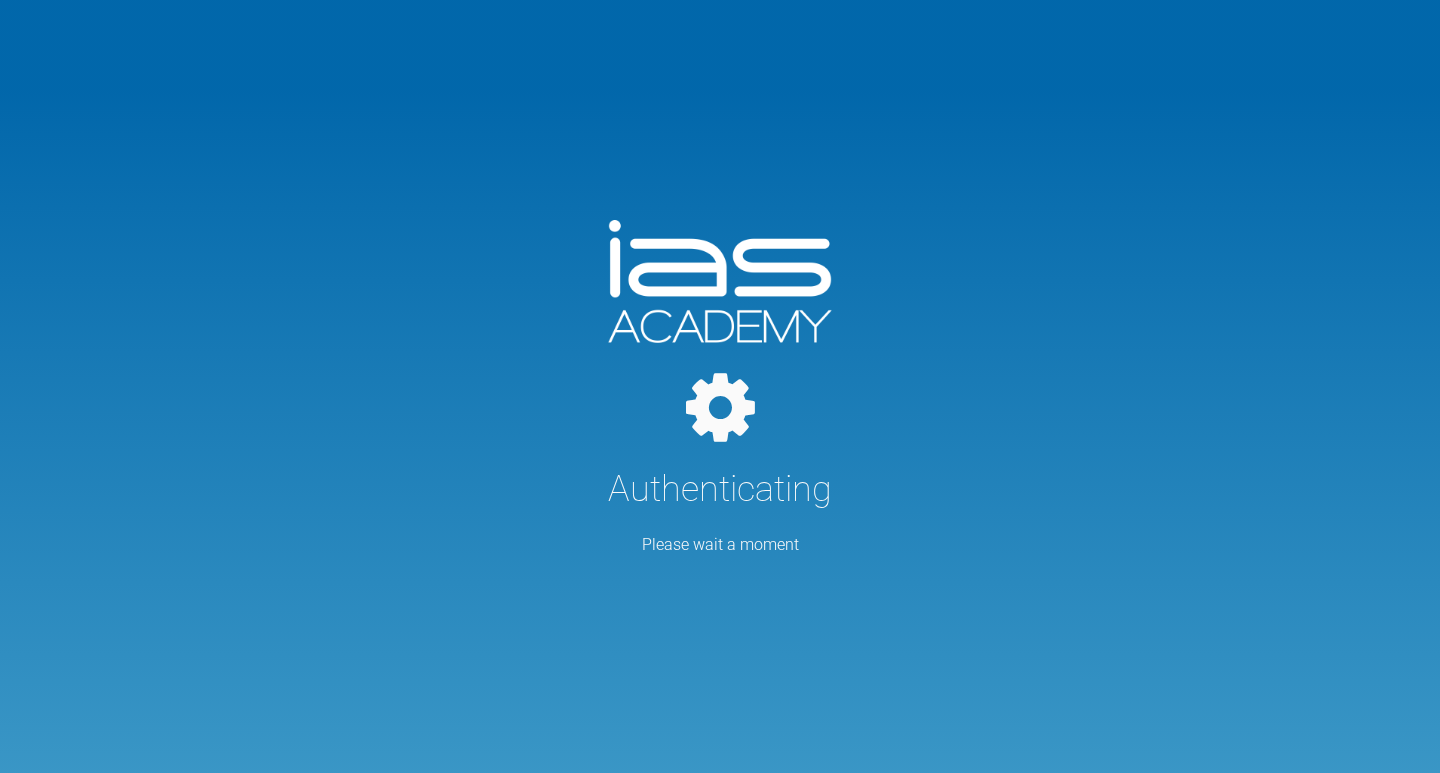 scroll, scrollTop: 0, scrollLeft: 0, axis: both 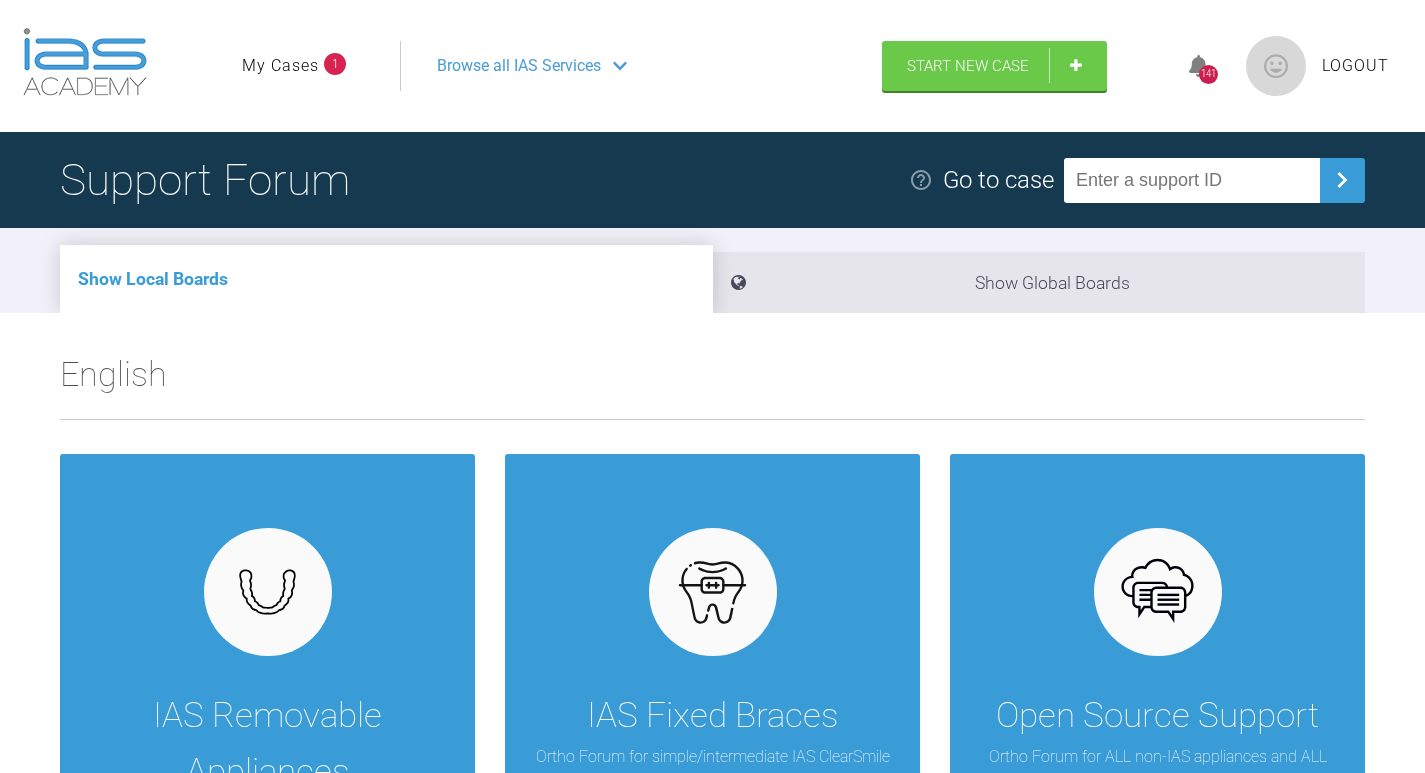 click on "My Cases" at bounding box center (280, 66) 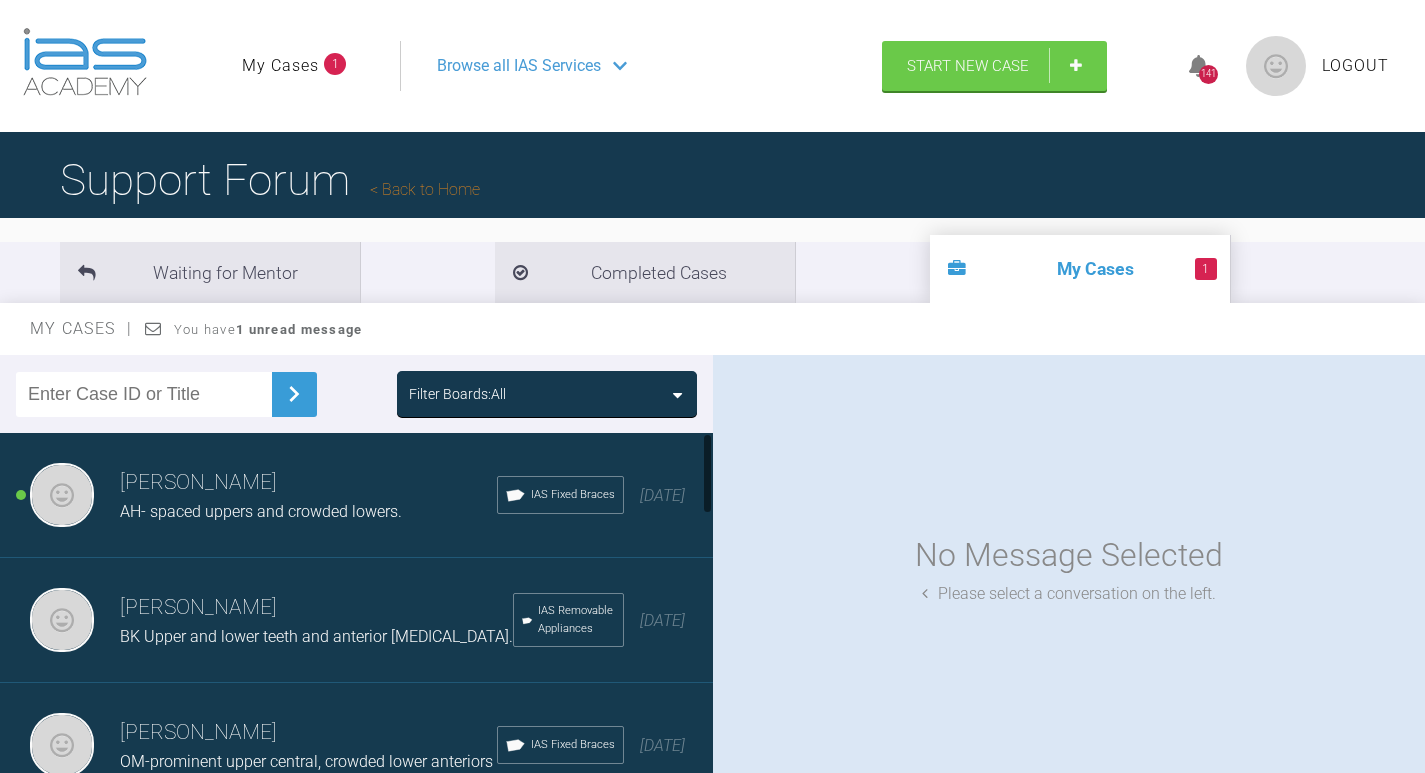 click on "AH- spaced uppers and crowded lowers." at bounding box center (261, 511) 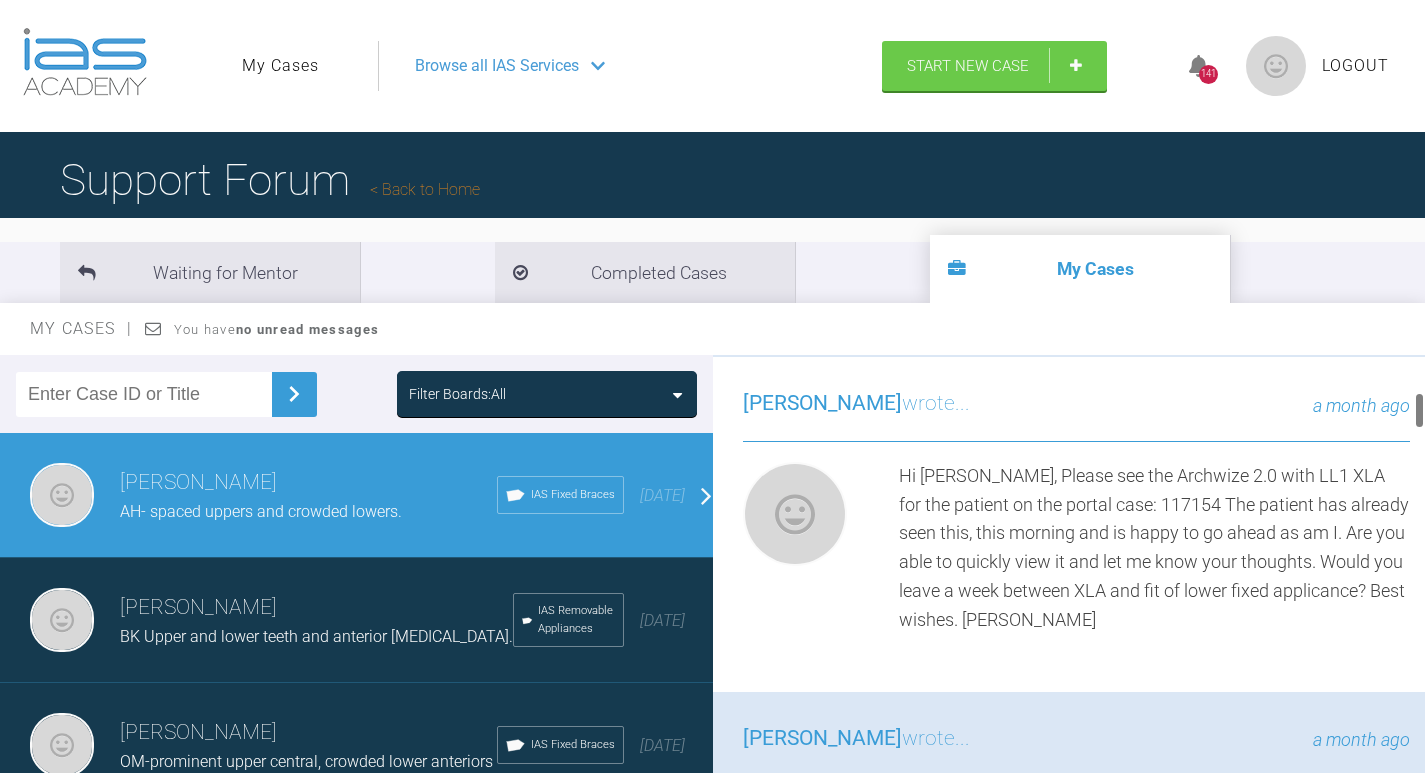 scroll, scrollTop: 500, scrollLeft: 0, axis: vertical 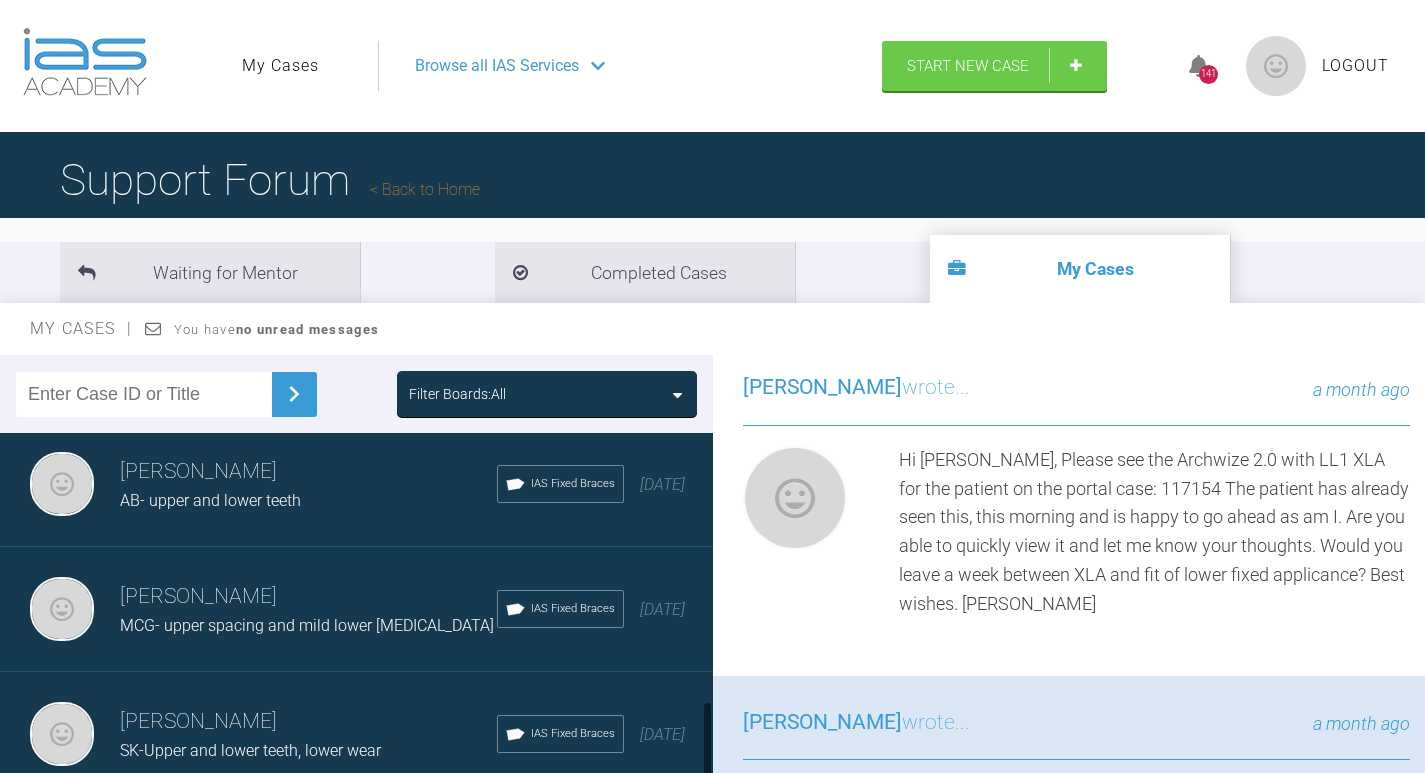 click on "MCG- upper spacing and mild lower [MEDICAL_DATA]" at bounding box center [308, 626] 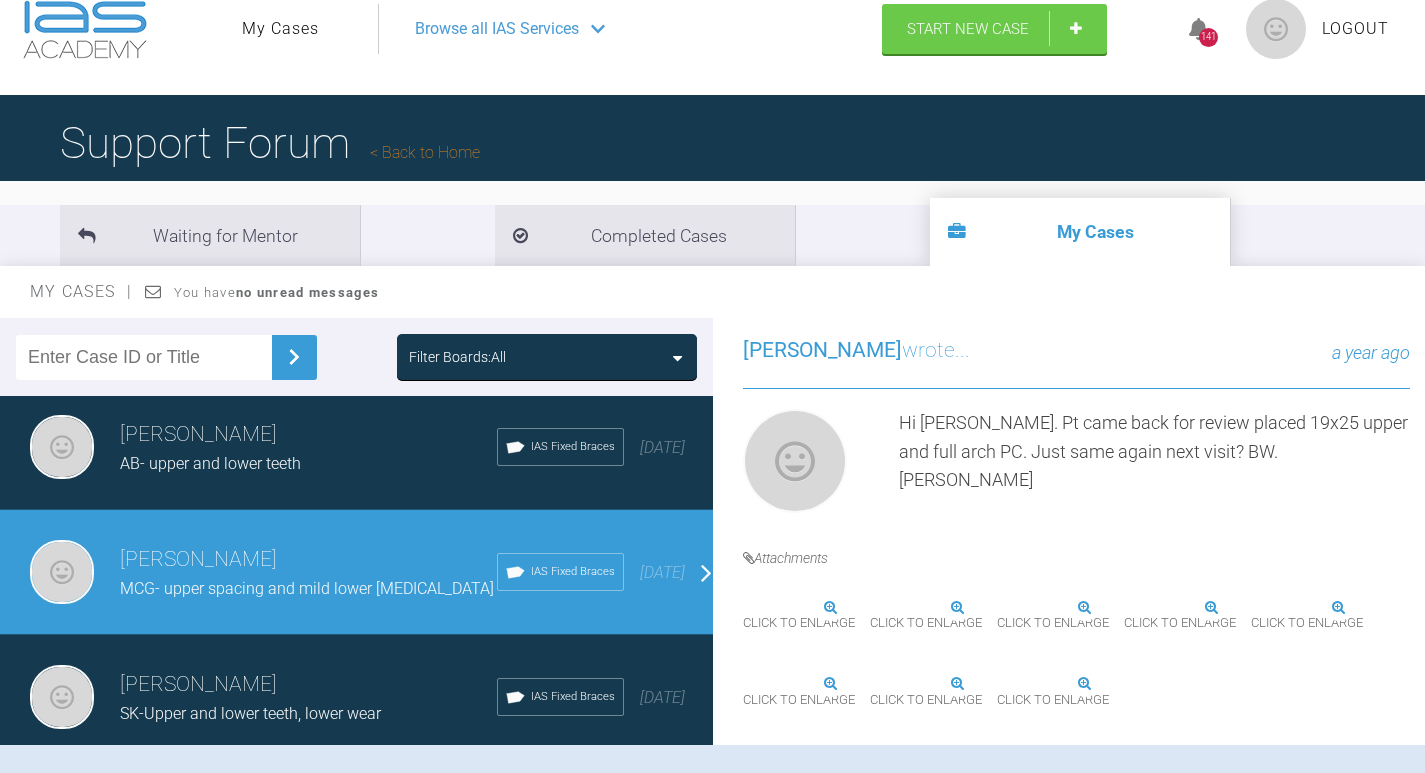 scroll, scrollTop: 4, scrollLeft: 0, axis: vertical 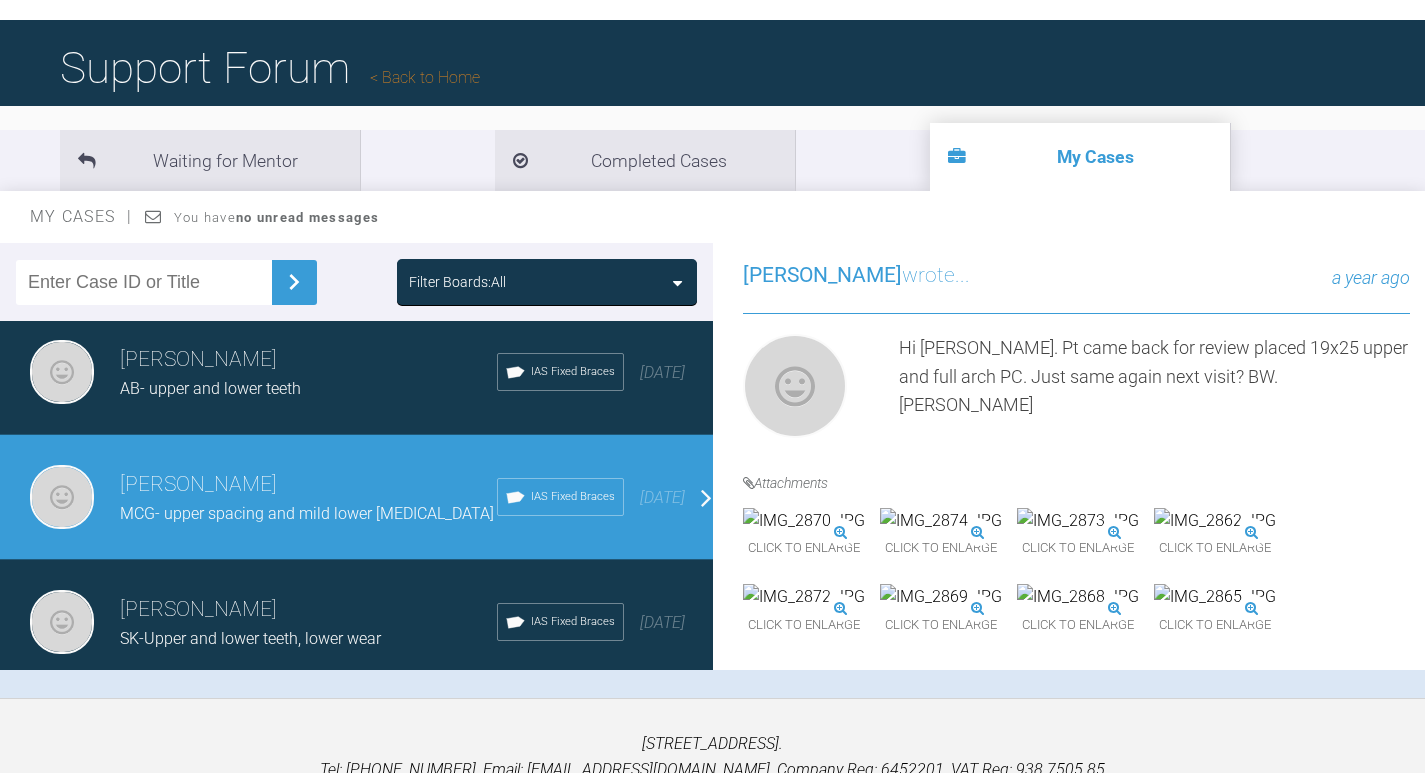 click at bounding box center [1078, 521] 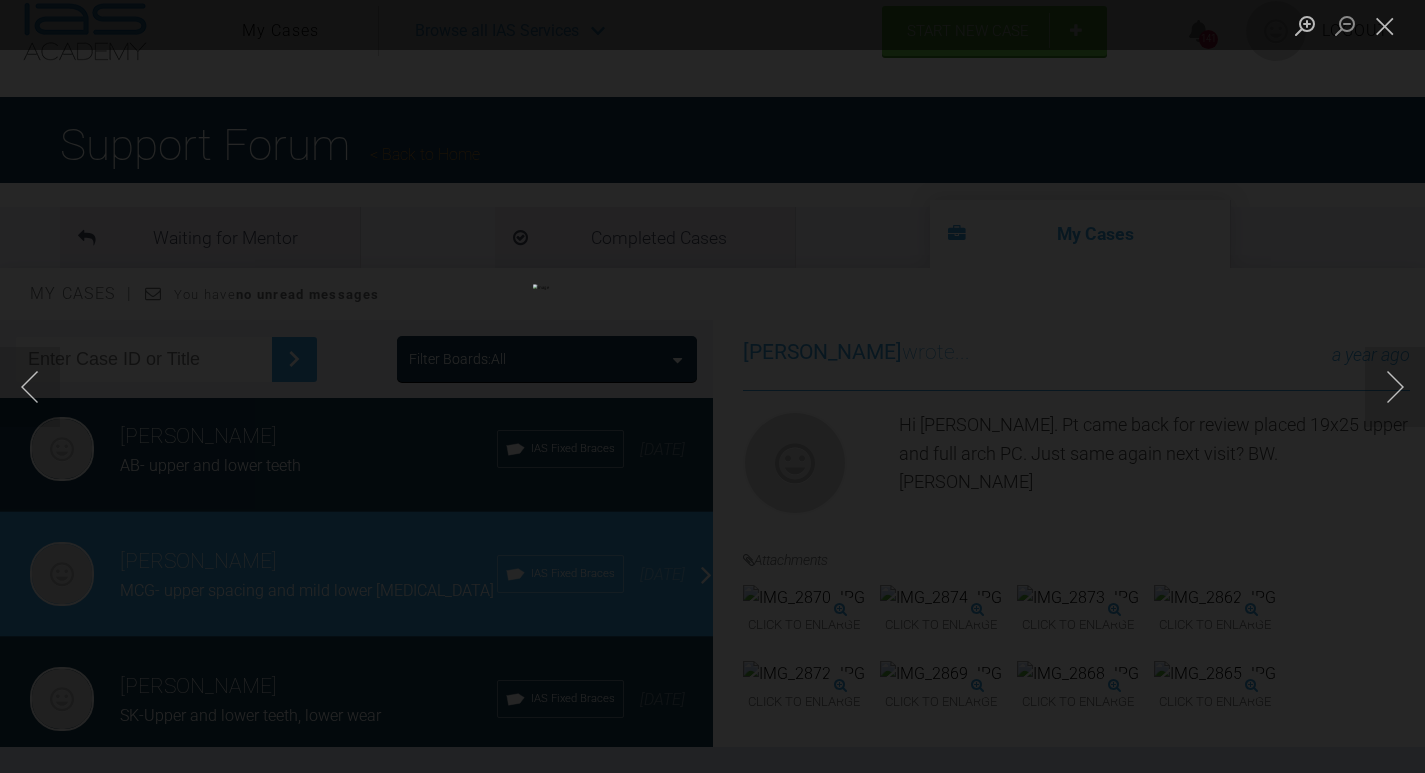scroll, scrollTop: 31, scrollLeft: 0, axis: vertical 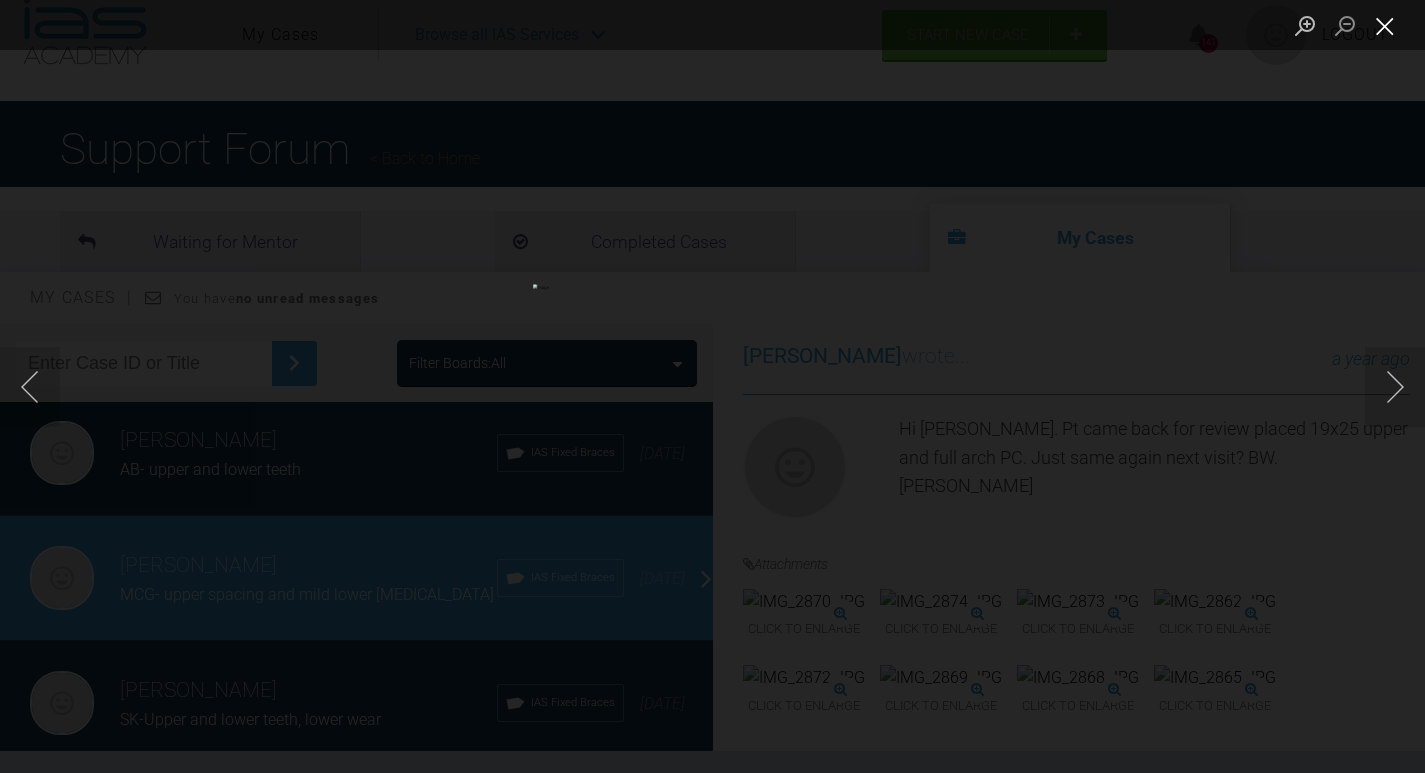 click at bounding box center [1385, 25] 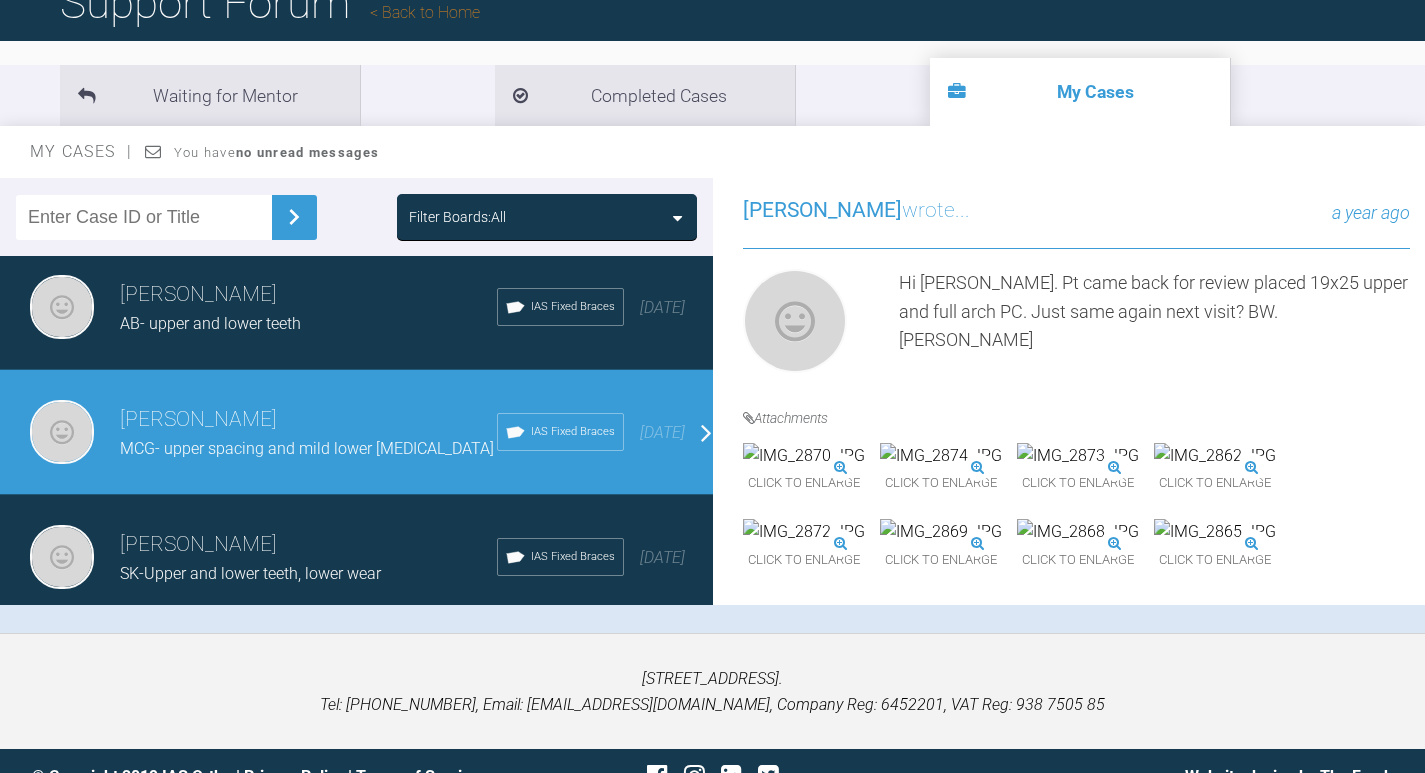 scroll, scrollTop: 208, scrollLeft: 0, axis: vertical 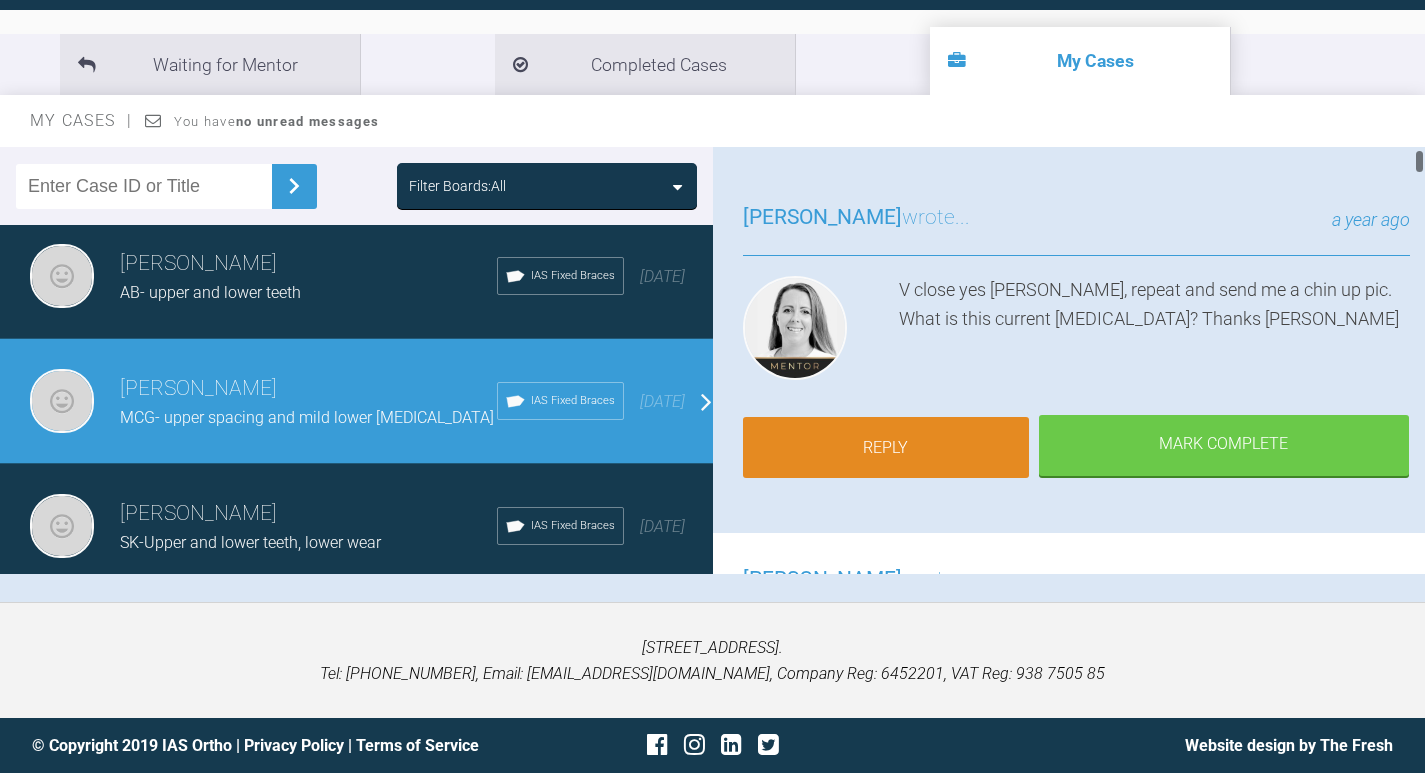 click on "Reply" at bounding box center [886, 448] 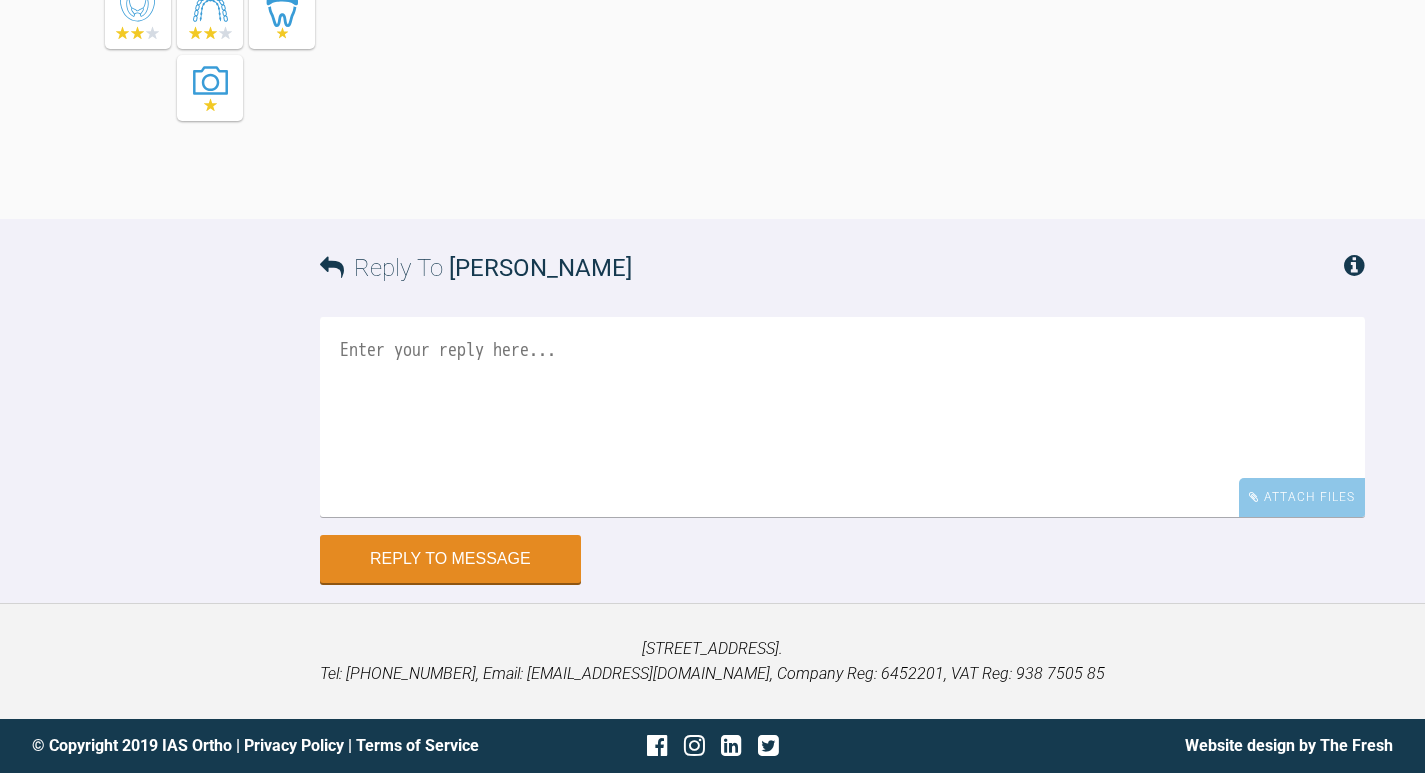 scroll, scrollTop: 28271, scrollLeft: 0, axis: vertical 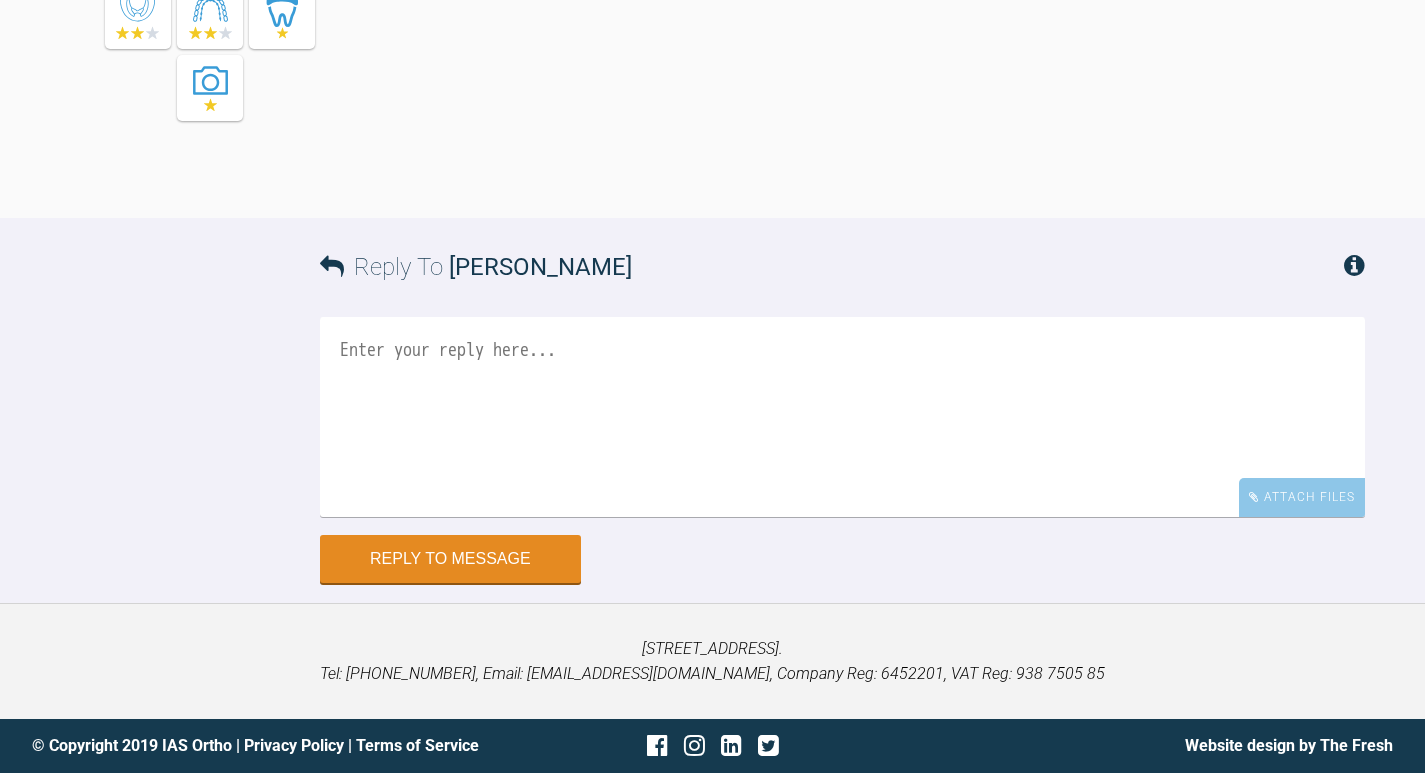 click at bounding box center [842, 417] 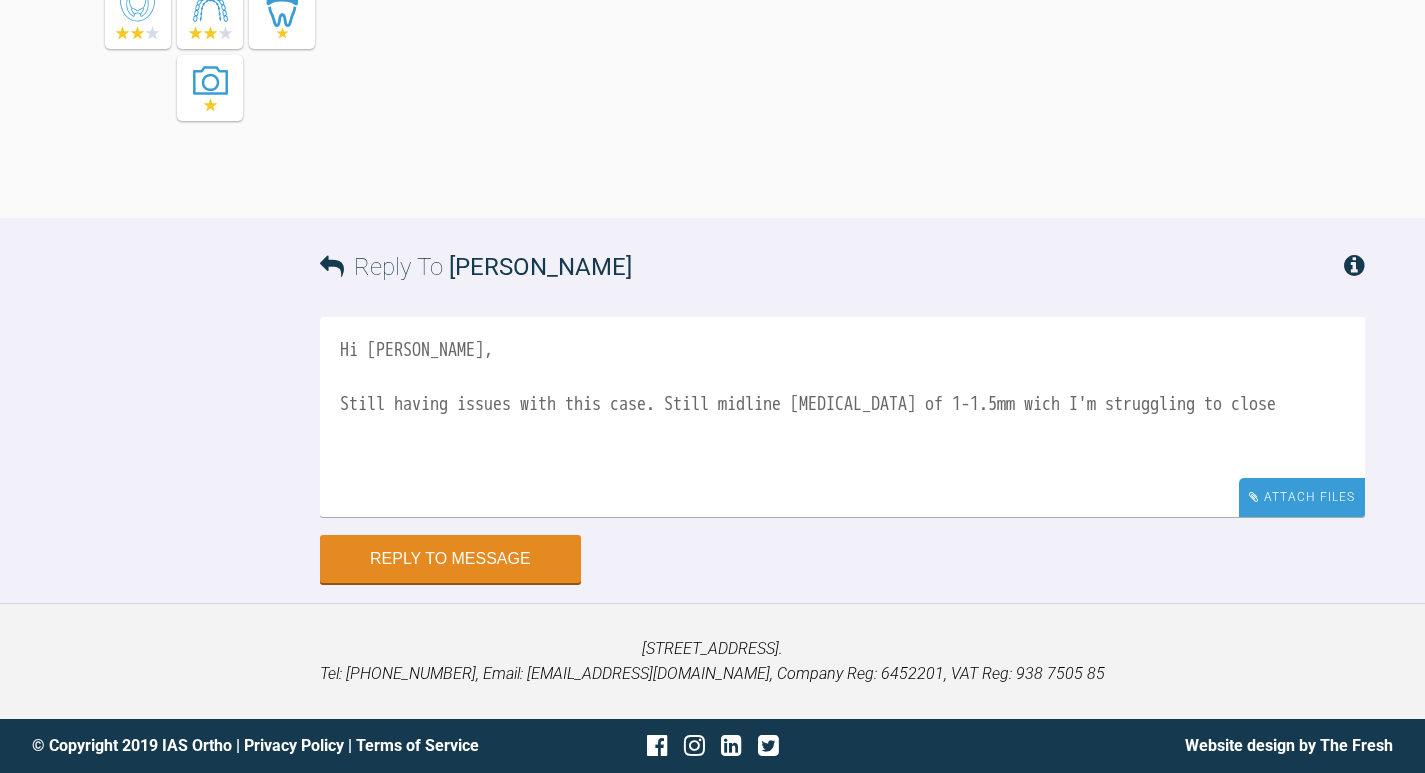 click on "Attach Files" at bounding box center (1302, 497) 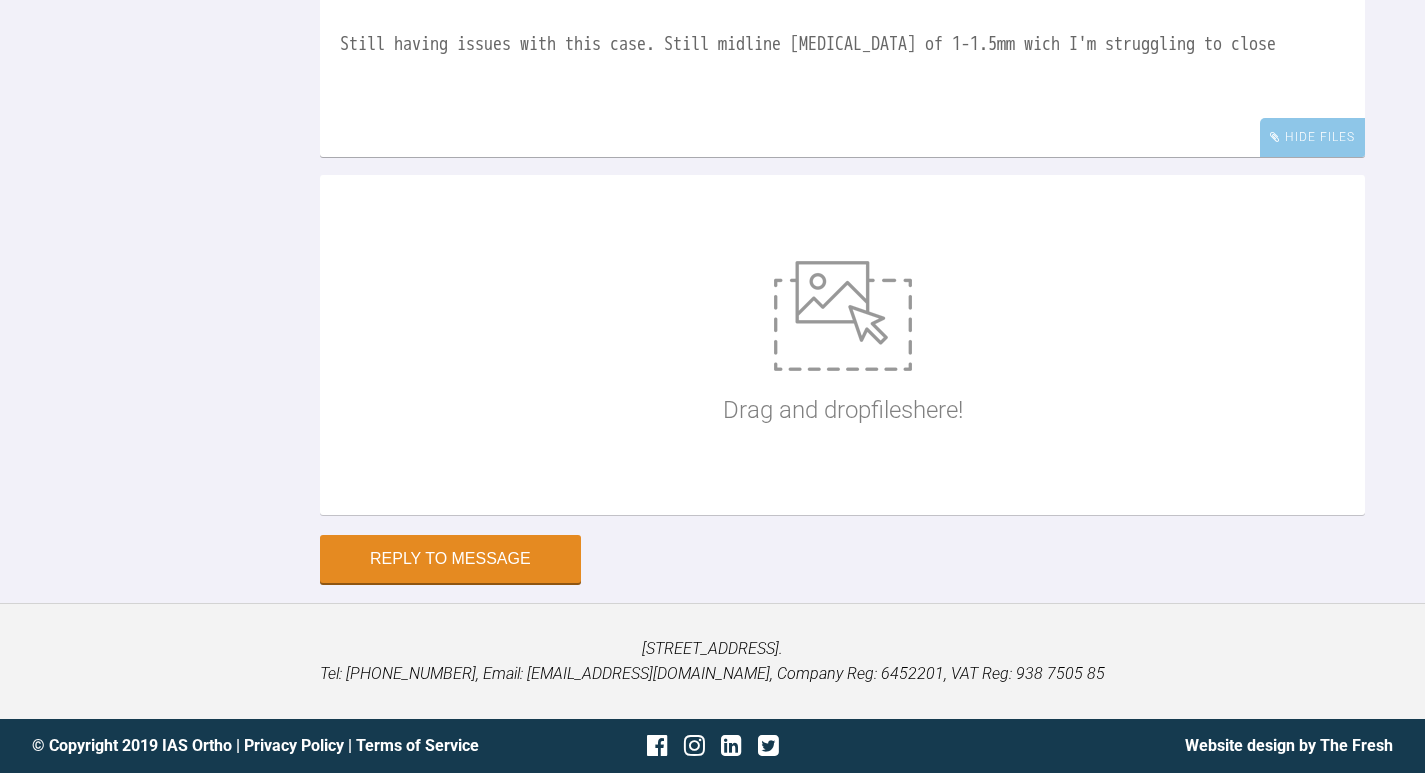 click on "Hi [PERSON_NAME],
Still having issues with this case. Still midline [MEDICAL_DATA] of 1-1.5mm wich I'm struggling to close" at bounding box center (842, 57) 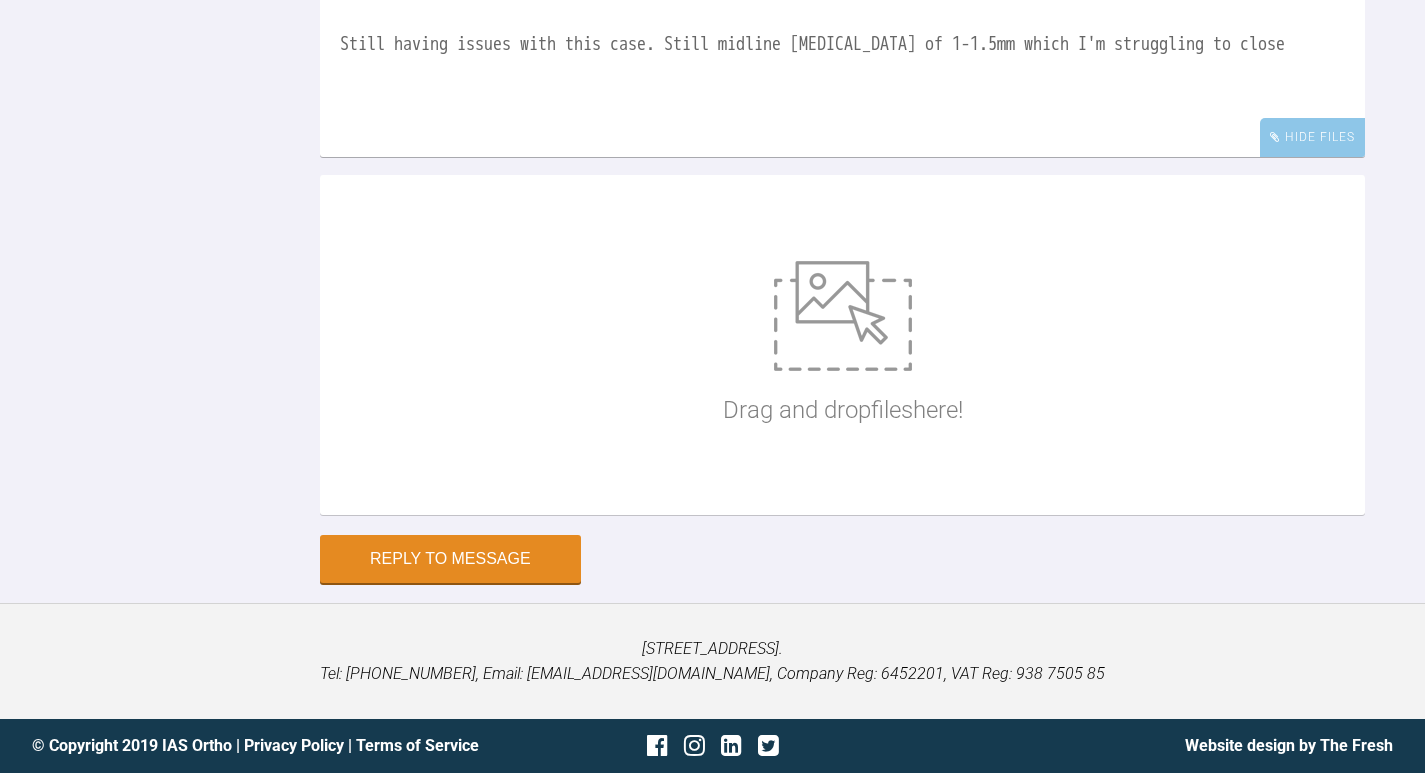 click on "Hi [PERSON_NAME],
Still having issues with this case. Still midline [MEDICAL_DATA] of 1-1.5mm which I'm struggling to close" at bounding box center [842, 57] 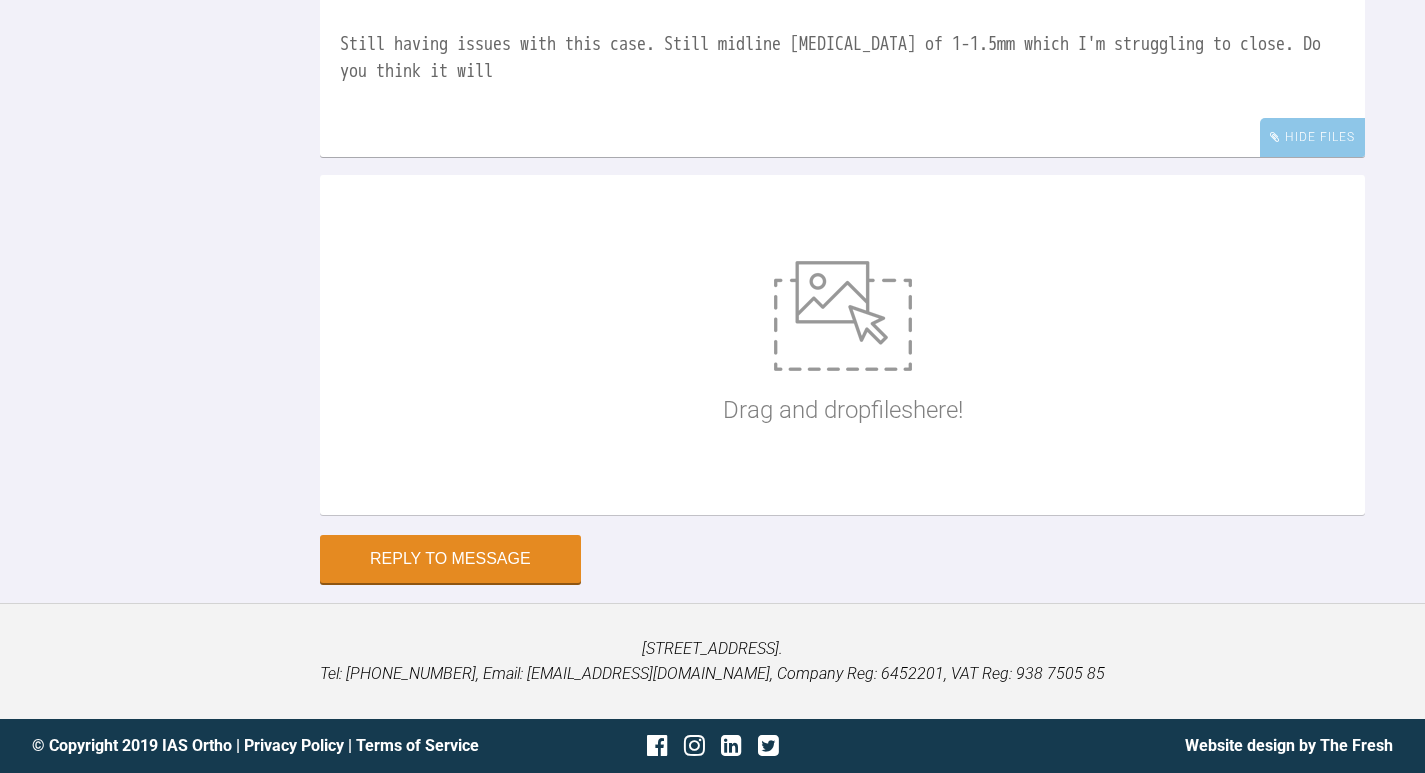 click on "Hi [PERSON_NAME],
Still having issues with this case. Still midline [MEDICAL_DATA] of 1-1.5mm which I'm struggling to close. Do you think it will" at bounding box center (842, 57) 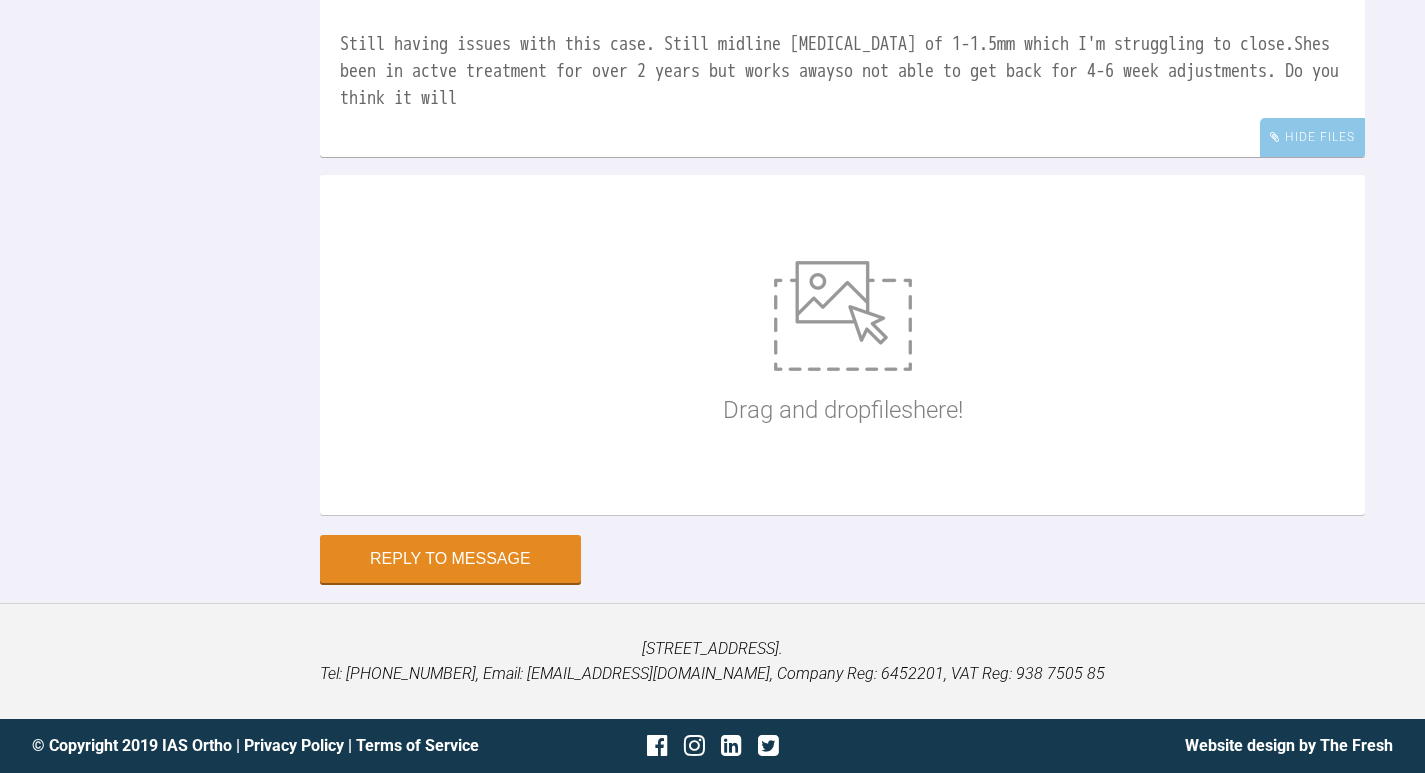 click on "Hi [PERSON_NAME],
Still having issues with this case. Still midline [MEDICAL_DATA] of 1-1.5mm which I'm struggling to close.Shes been in actve treatment for over 2 years but works awayso not able to get back for 4-6 week adjustments. Do you think it will" at bounding box center (842, 57) 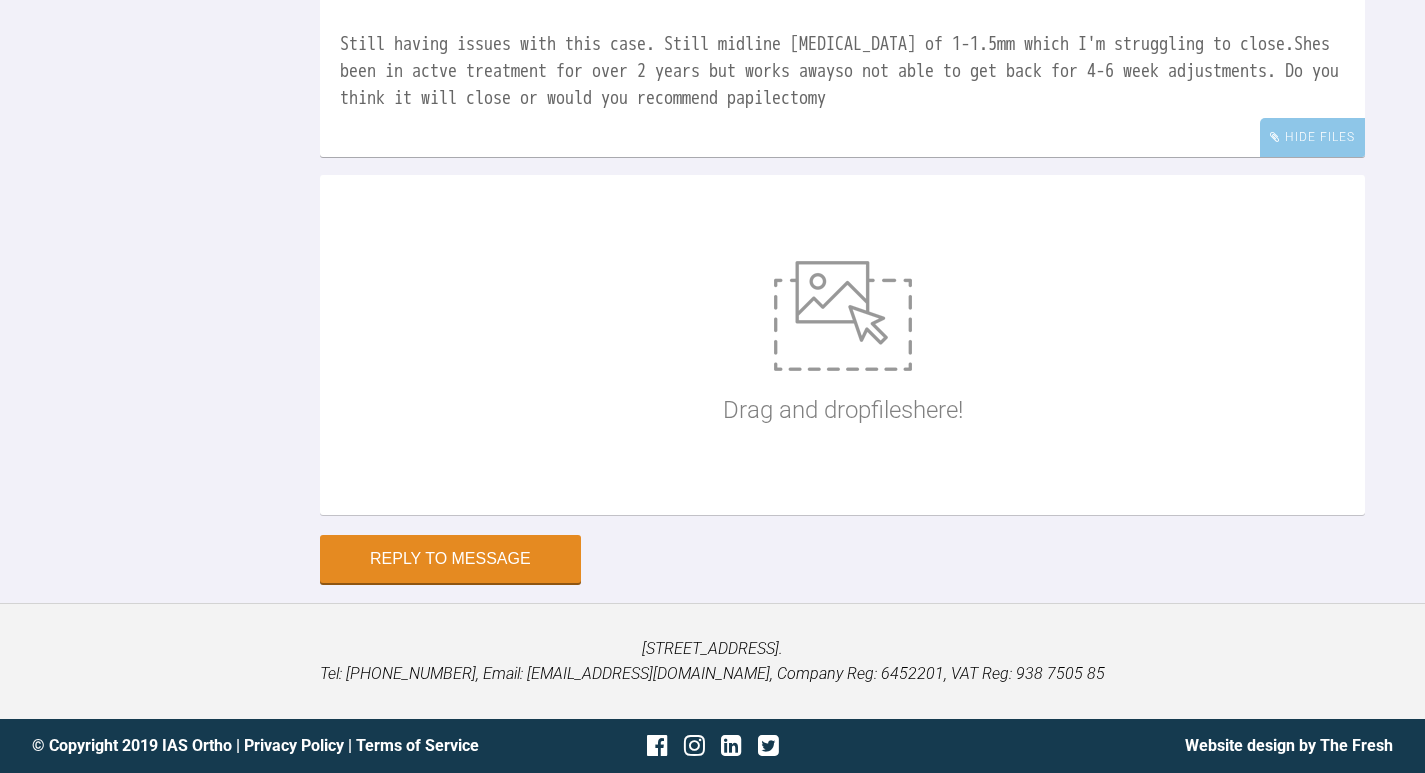 drag, startPoint x: 1139, startPoint y: 455, endPoint x: 1015, endPoint y: 461, distance: 124.14507 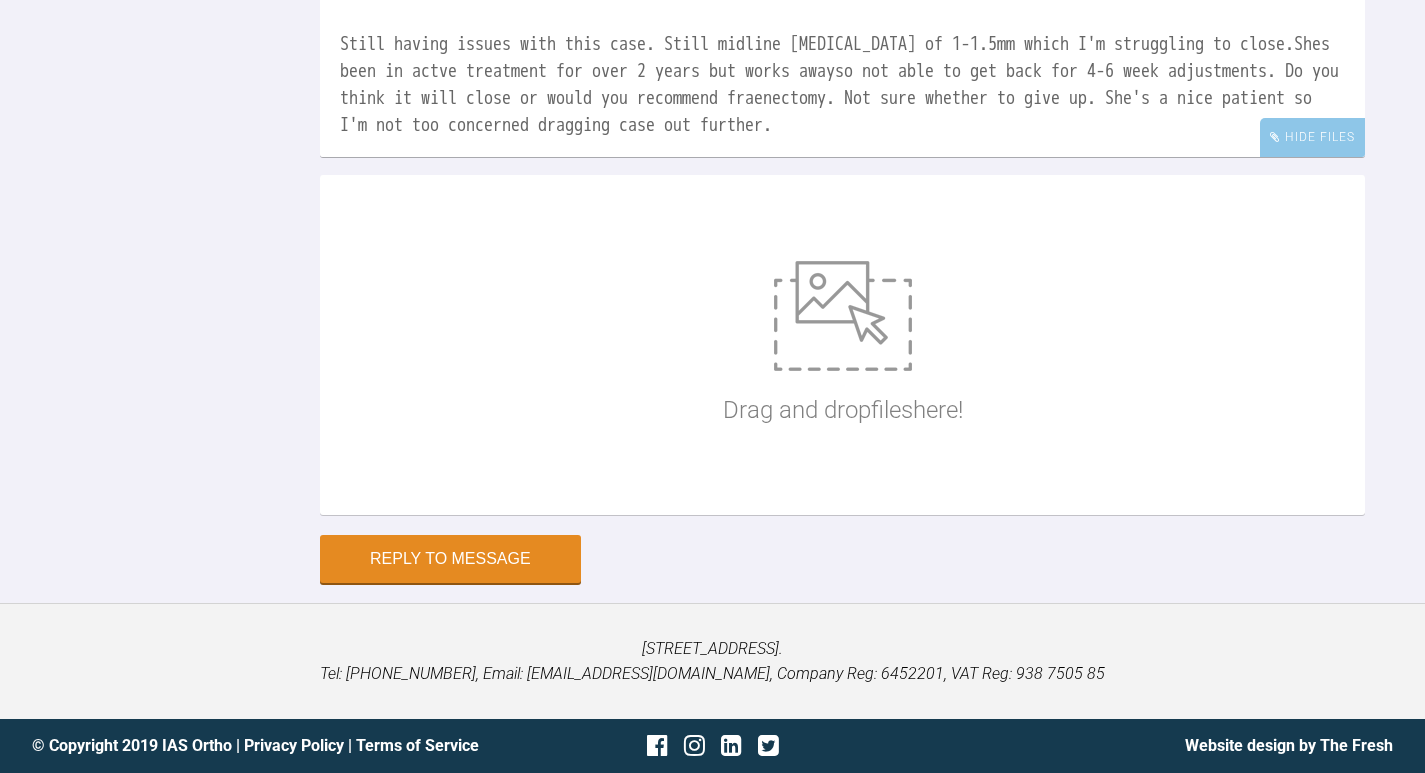 drag, startPoint x: 1063, startPoint y: 485, endPoint x: 1140, endPoint y: 485, distance: 77 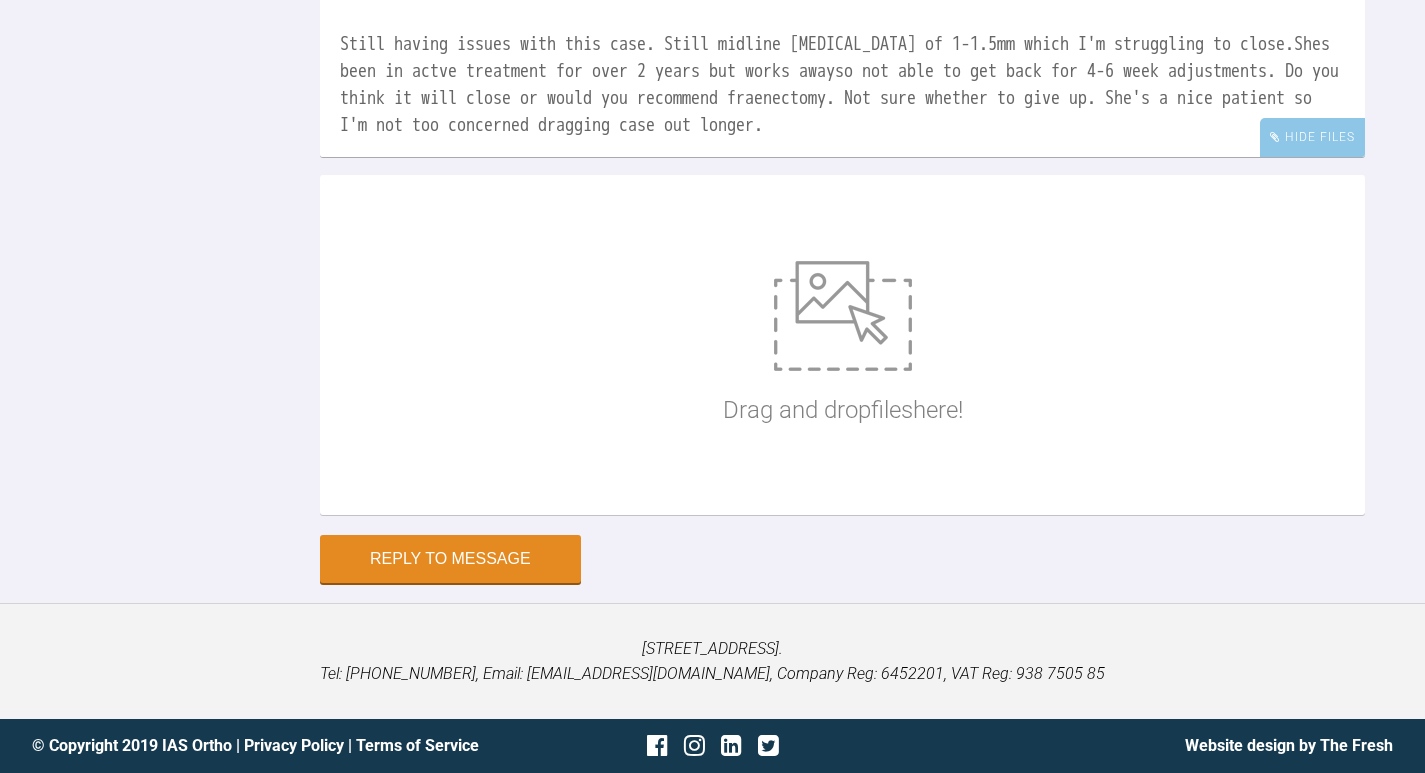 click on "Hi [PERSON_NAME],
Still having issues with this case. Still midline [MEDICAL_DATA] of 1-1.5mm which I'm struggling to close.Shes been in actve treatment for over 2 years but works awayso not able to get back for 4-6 week adjustments. Do you think it will close or would you recommend fraenectomy. Not sure whether to give up. She's a nice patient so I'm not too concerned dragging case out longer." at bounding box center [842, 57] 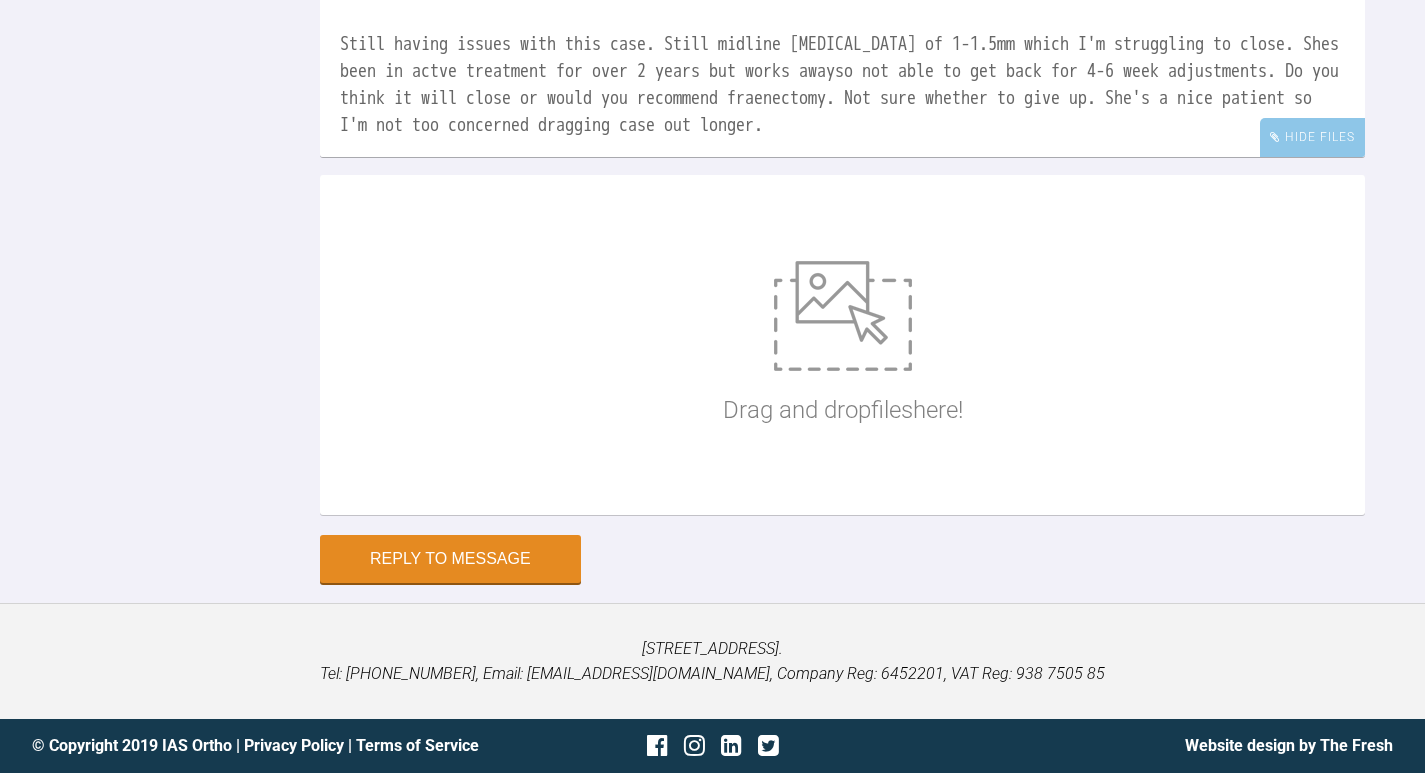 click on "Hi [PERSON_NAME],
Still having issues with this case. Still midline [MEDICAL_DATA] of 1-1.5mm which I'm struggling to close. Shes been in actve treatment for over 2 years but works awayso not able to get back for 4-6 week adjustments. Do you think it will close or would you recommend fraenectomy. Not sure whether to give up. She's a nice patient so I'm not too concerned dragging case out longer." at bounding box center [842, 57] 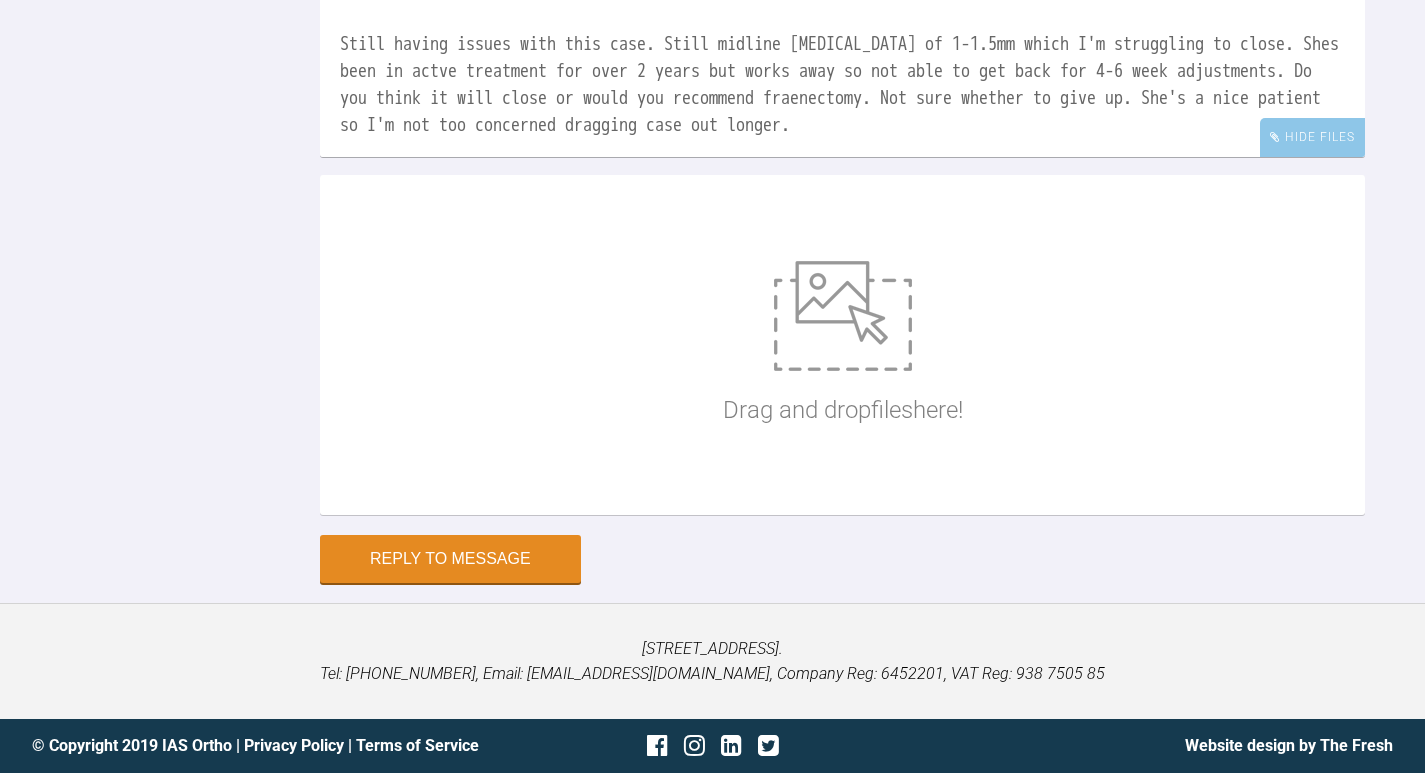 drag, startPoint x: 968, startPoint y: 434, endPoint x: 453, endPoint y: 461, distance: 515.7073 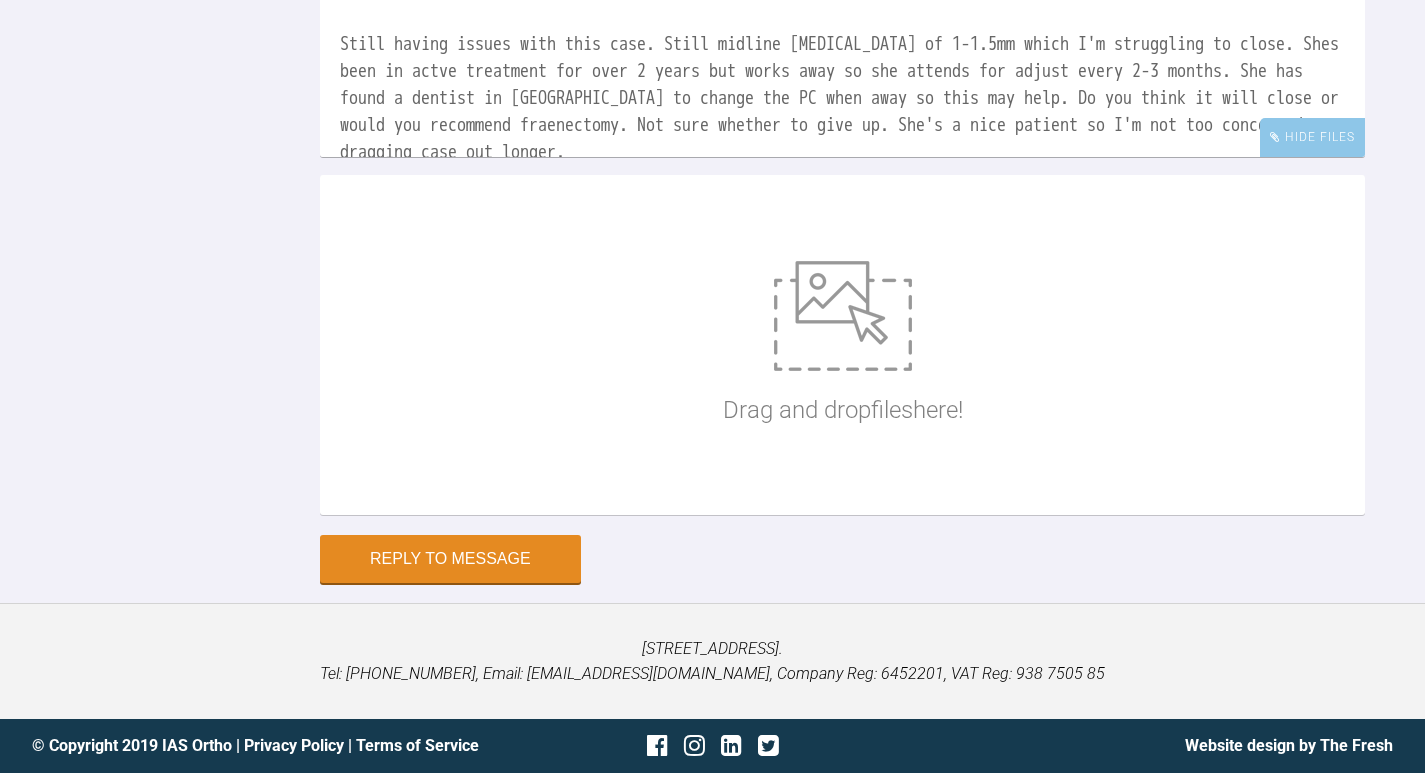 scroll, scrollTop: 29, scrollLeft: 0, axis: vertical 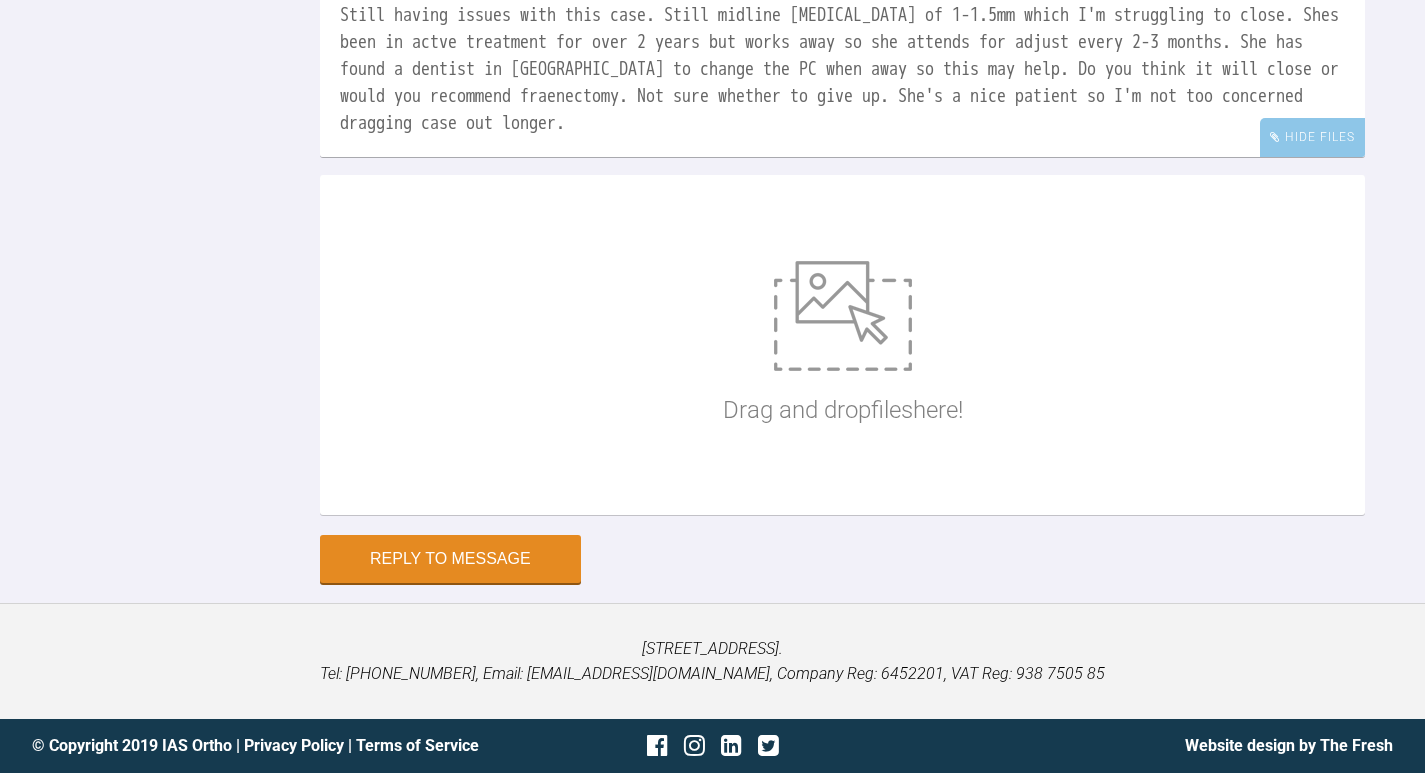 click on "Hi [PERSON_NAME],
Still having issues with this case. Still midline [MEDICAL_DATA] of 1-1.5mm which I'm struggling to close. Shes been in actve treatment for over 2 years but works away so she attends for adjust every 2-3 months. She has found a dentist in [GEOGRAPHIC_DATA] to change the PC when away so this may help. Do you think it will close or would you recommend fraenectomy. Not sure whether to give up. She's a nice patient so I'm not too concerned dragging case out longer." at bounding box center (842, 57) 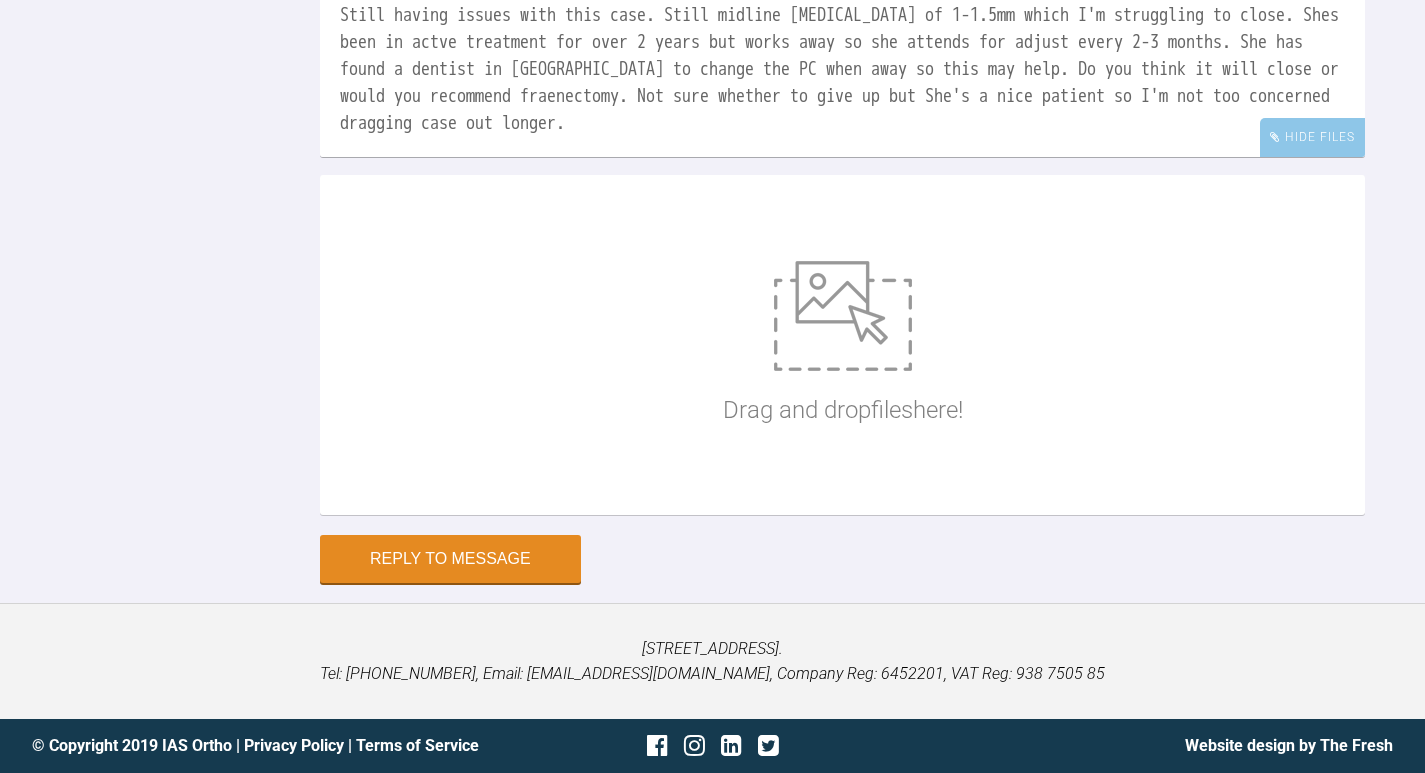 click on "Hi [PERSON_NAME],
Still having issues with this case. Still midline [MEDICAL_DATA] of 1-1.5mm which I'm struggling to close. Shes been in actve treatment for over 2 years but works away so she attends for adjust every 2-3 months. She has found a dentist in [GEOGRAPHIC_DATA] to change the PC when away so this may help. Do you think it will close or would you recommend fraenectomy. Not sure whether to give up but She's a nice patient so I'm not too concerned dragging case out longer." at bounding box center [842, 57] 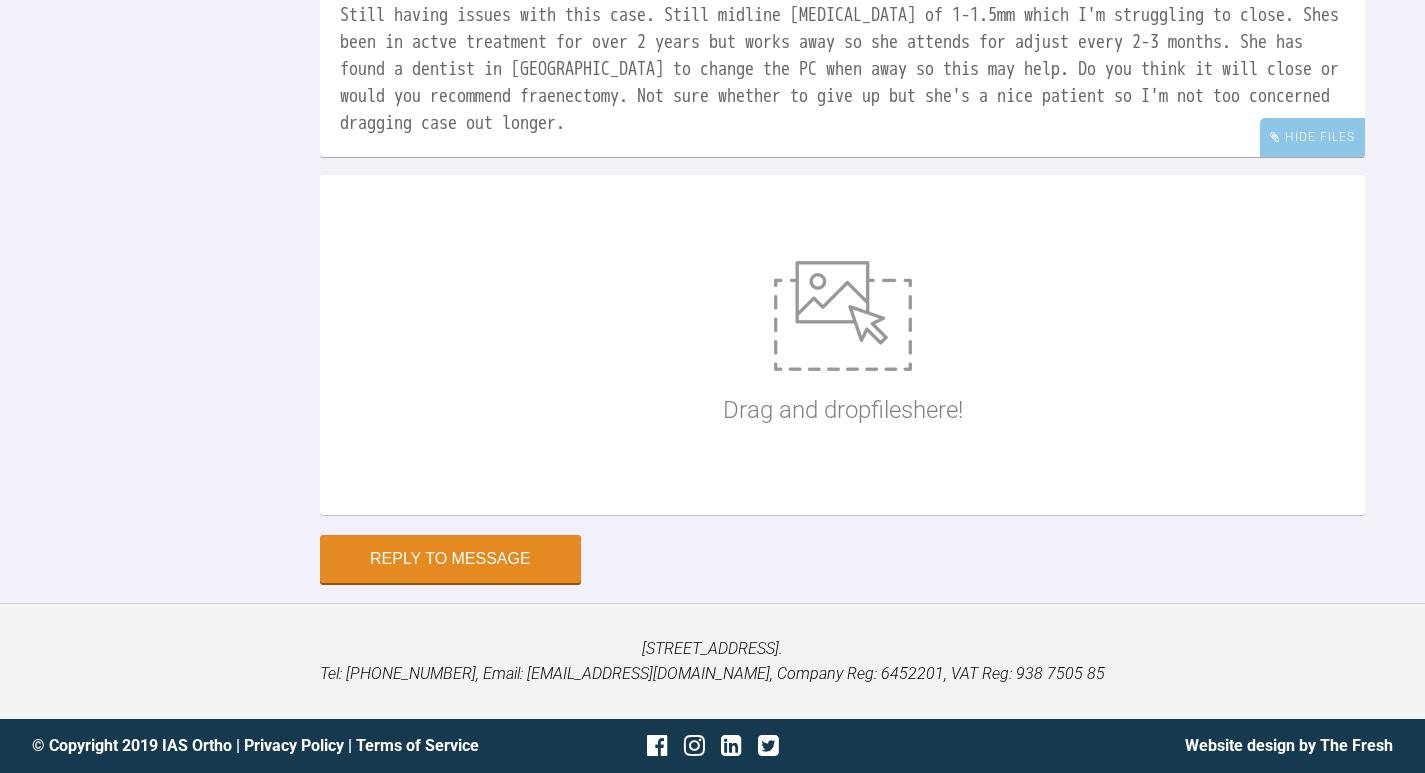 drag, startPoint x: 665, startPoint y: 380, endPoint x: 833, endPoint y: 371, distance: 168.2409 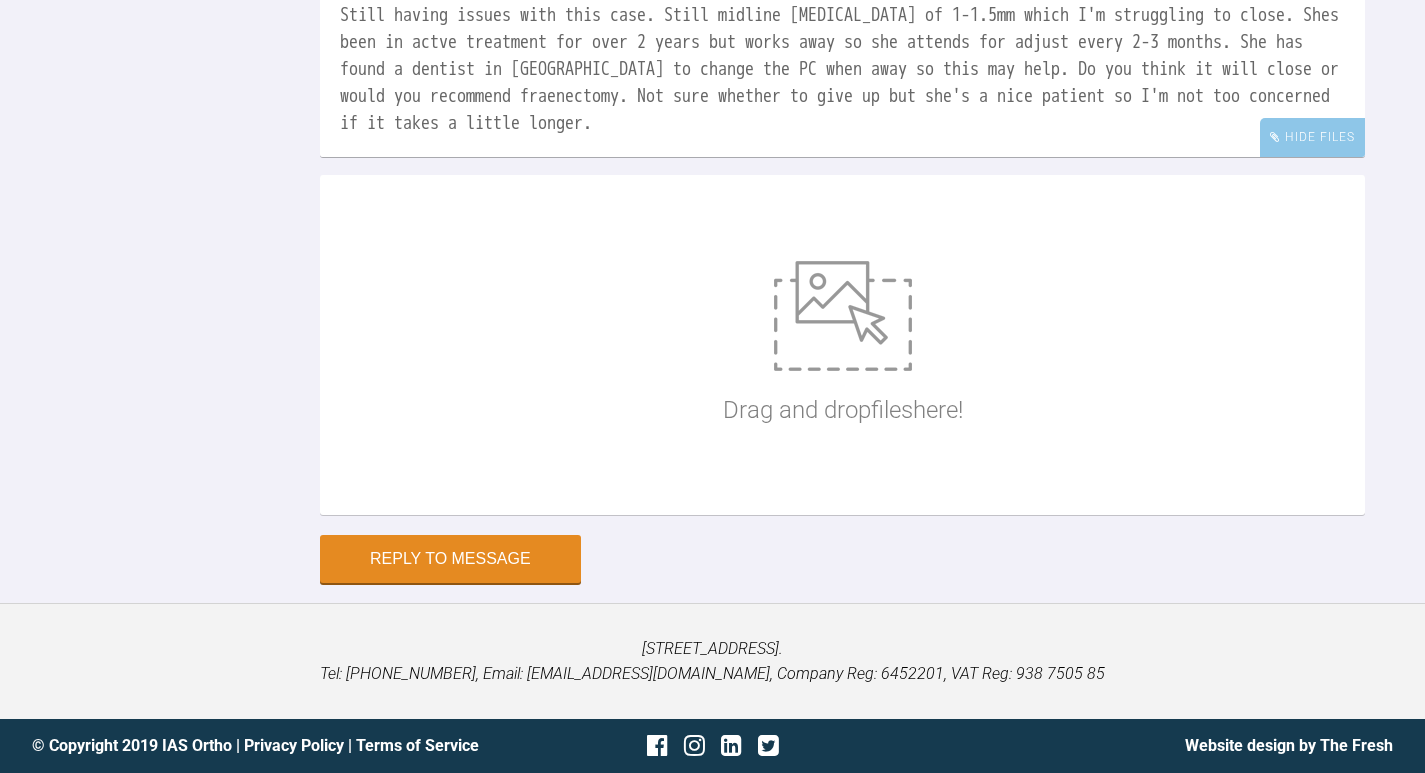 type on "Hi [PERSON_NAME],
Still having issues with this case. Still midline [MEDICAL_DATA] of 1-1.5mm which I'm struggling to close. Shes been in actve treatment for over 2 years but works away so she attends for adjust every 2-3 months. She has found a dentist in [GEOGRAPHIC_DATA] to change the PC when away so this may help. Do you think it will close or would you recommend fraenectomy. Not sure whether to give up but she's a nice patient so I'm not too concerned if it takes a little longer." 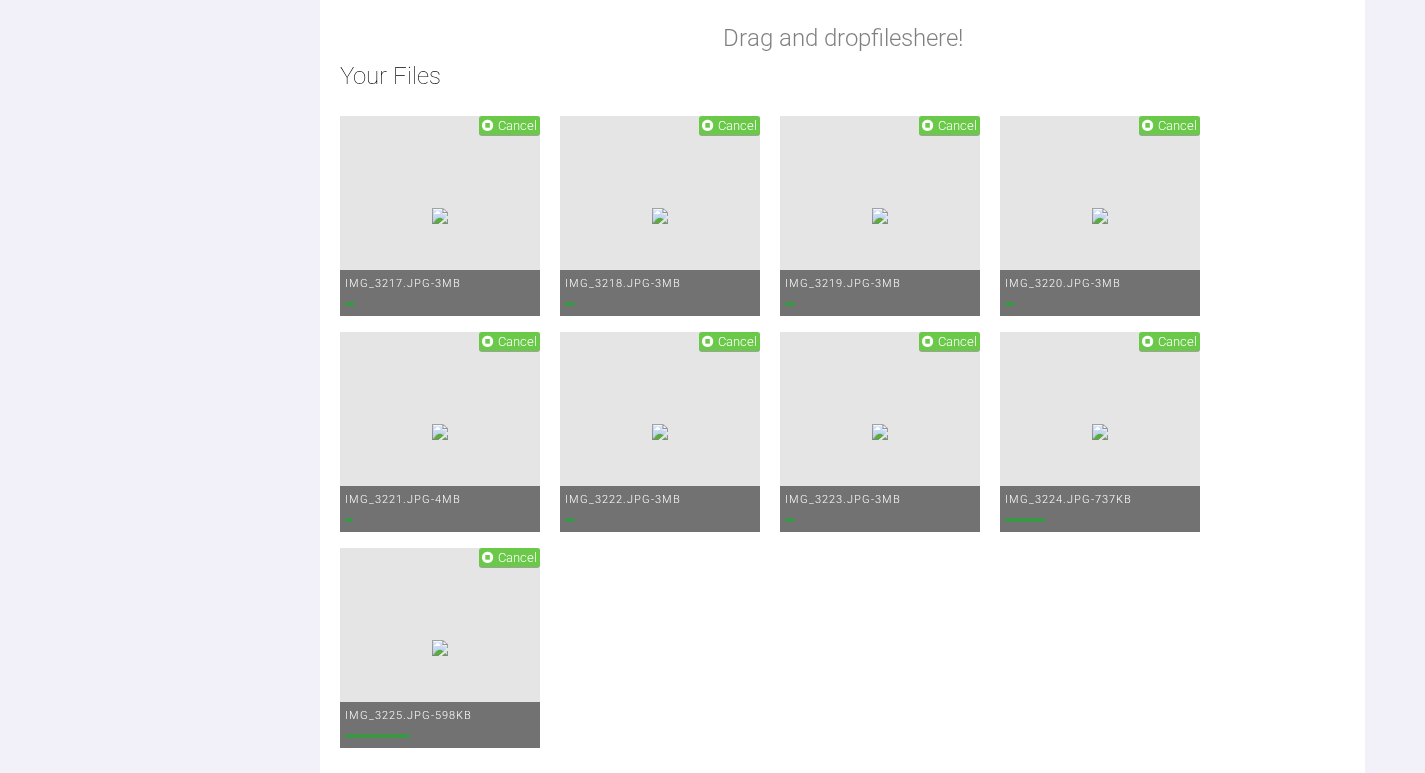 click on "Hi [PERSON_NAME],
Still having issues with this case. Still midline [MEDICAL_DATA] of 1-1.5mm which I'm struggling to close. Shes been in actve treatment for over 2 years but works away so she attends for adjust every 2-3 months. She has found a dentist in [GEOGRAPHIC_DATA] to change the PC when away so this may help. Do you think it will close or would you recommend fraenectomy. Not sure whether to give up but she's a nice patient so I'm not too concerned if it takes a little longer." at bounding box center (842, -249) 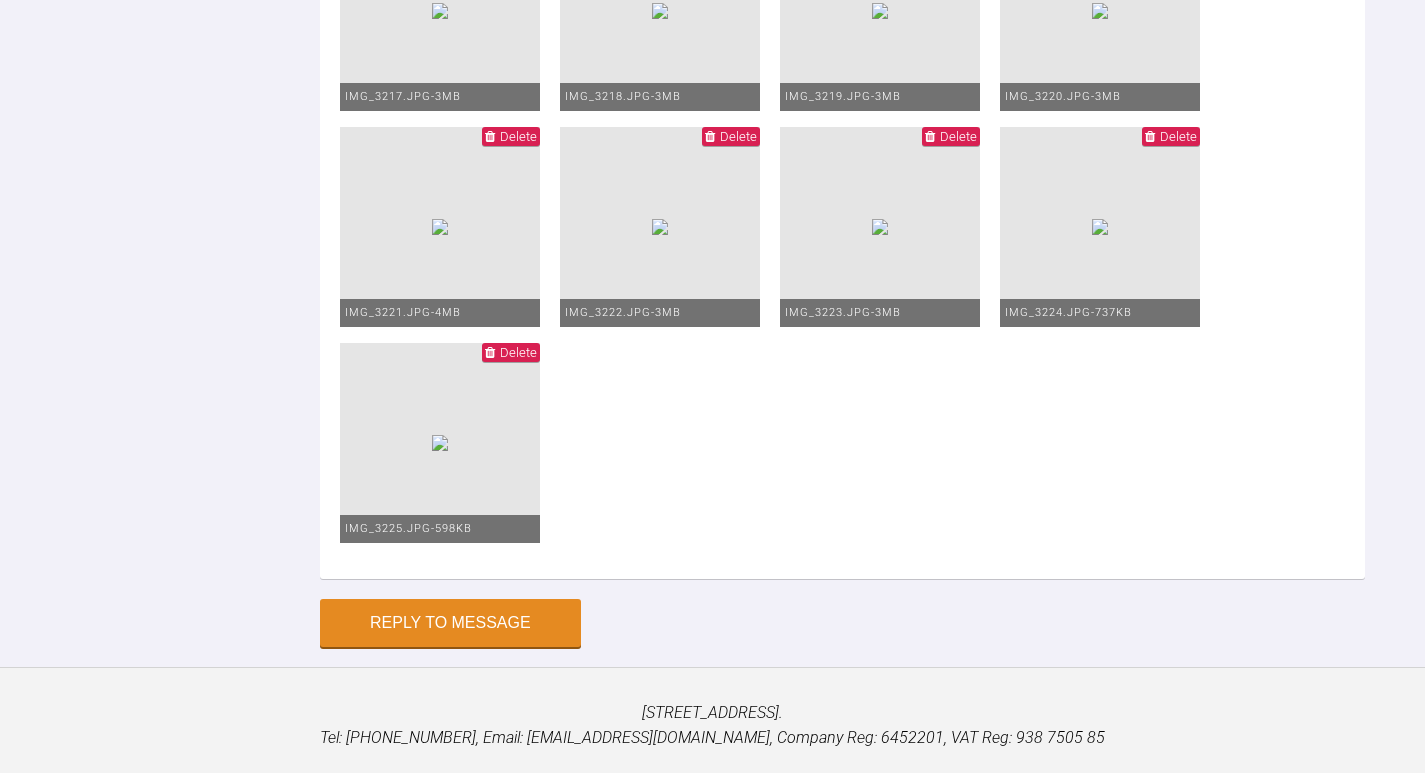 scroll, scrollTop: 28405, scrollLeft: 0, axis: vertical 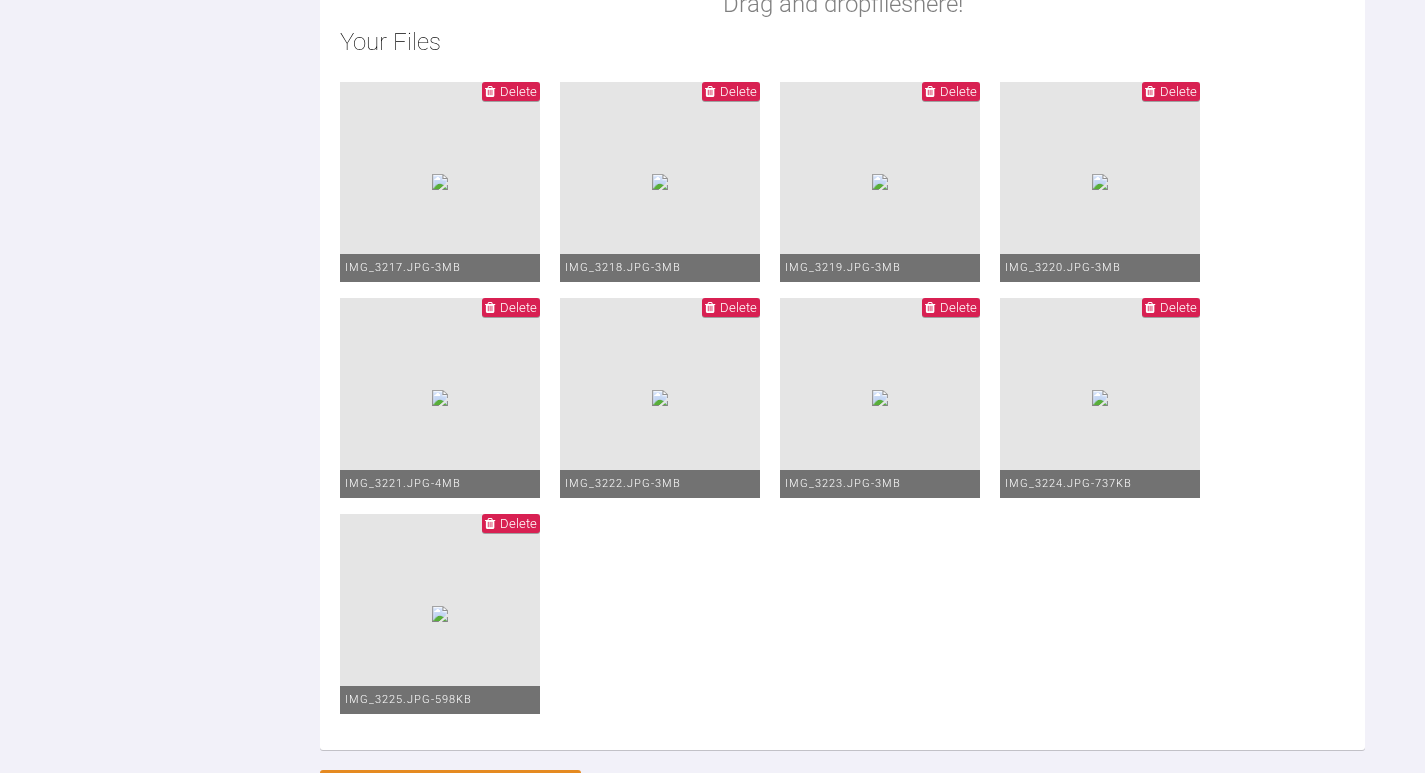 click on "Hi [PERSON_NAME],
Still having issues with this case. Still midline [MEDICAL_DATA] of 1-1.5mm which I'm struggling to close. Shes been in actve treatment for over 2 years but works away so she attends for adjust every 2-3 months. She has found a dentist in [GEOGRAPHIC_DATA] to change the PC when away so this may help. Do you think it will close or would you recommend fraenectomy. Not sure whether to give up but she's a nice patient so I'm not too concerned if it takes a little longer. BW [PERSON_NAME]" at bounding box center (842, -283) 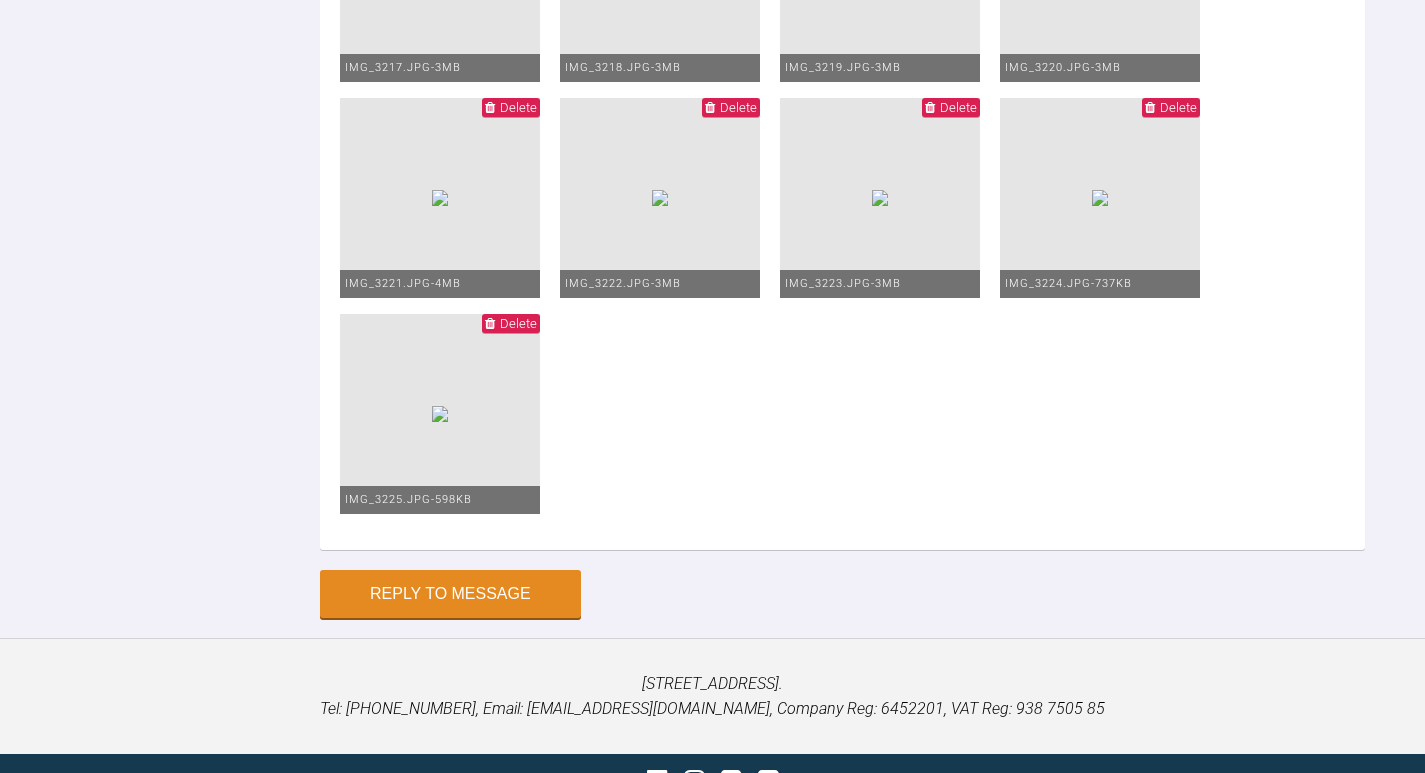 scroll, scrollTop: 28305, scrollLeft: 0, axis: vertical 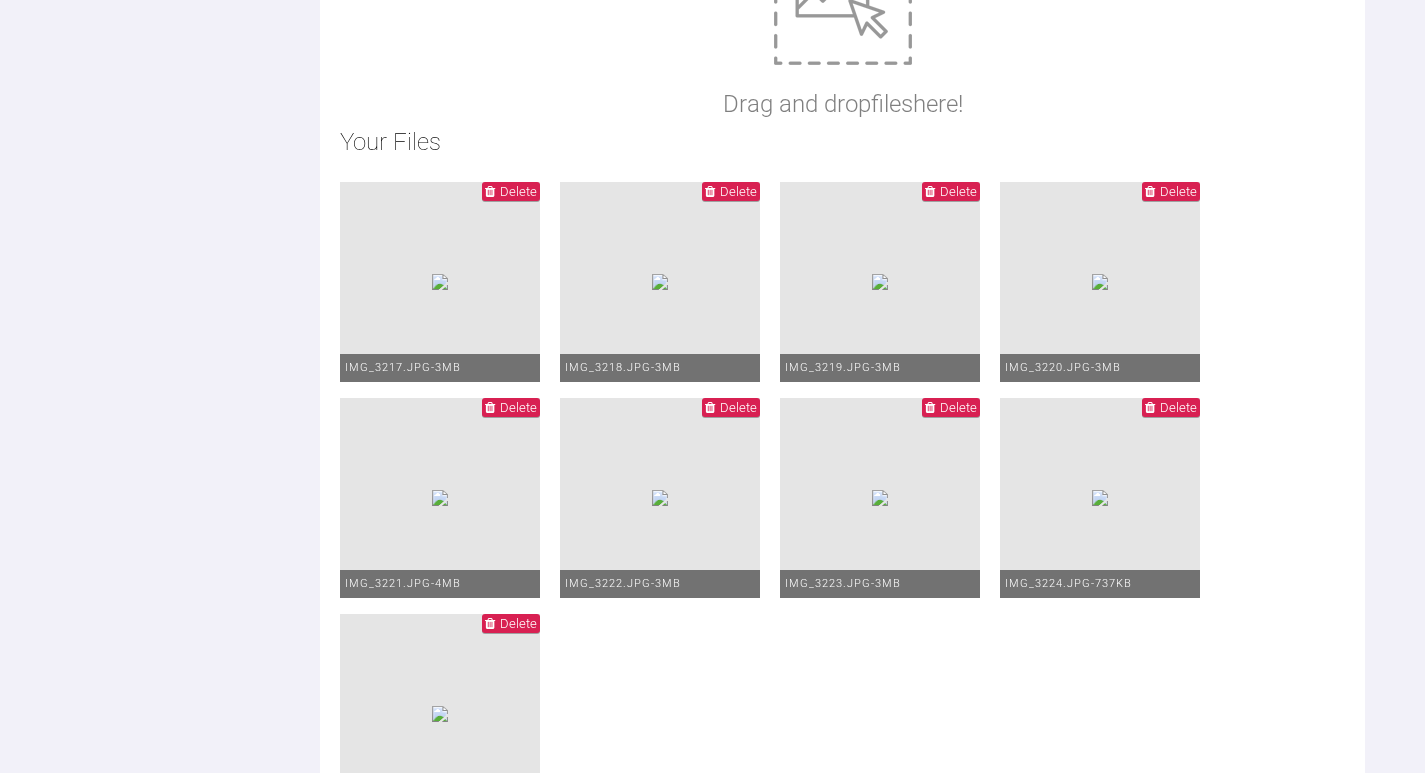 drag, startPoint x: 531, startPoint y: 422, endPoint x: 511, endPoint y: 425, distance: 20.22375 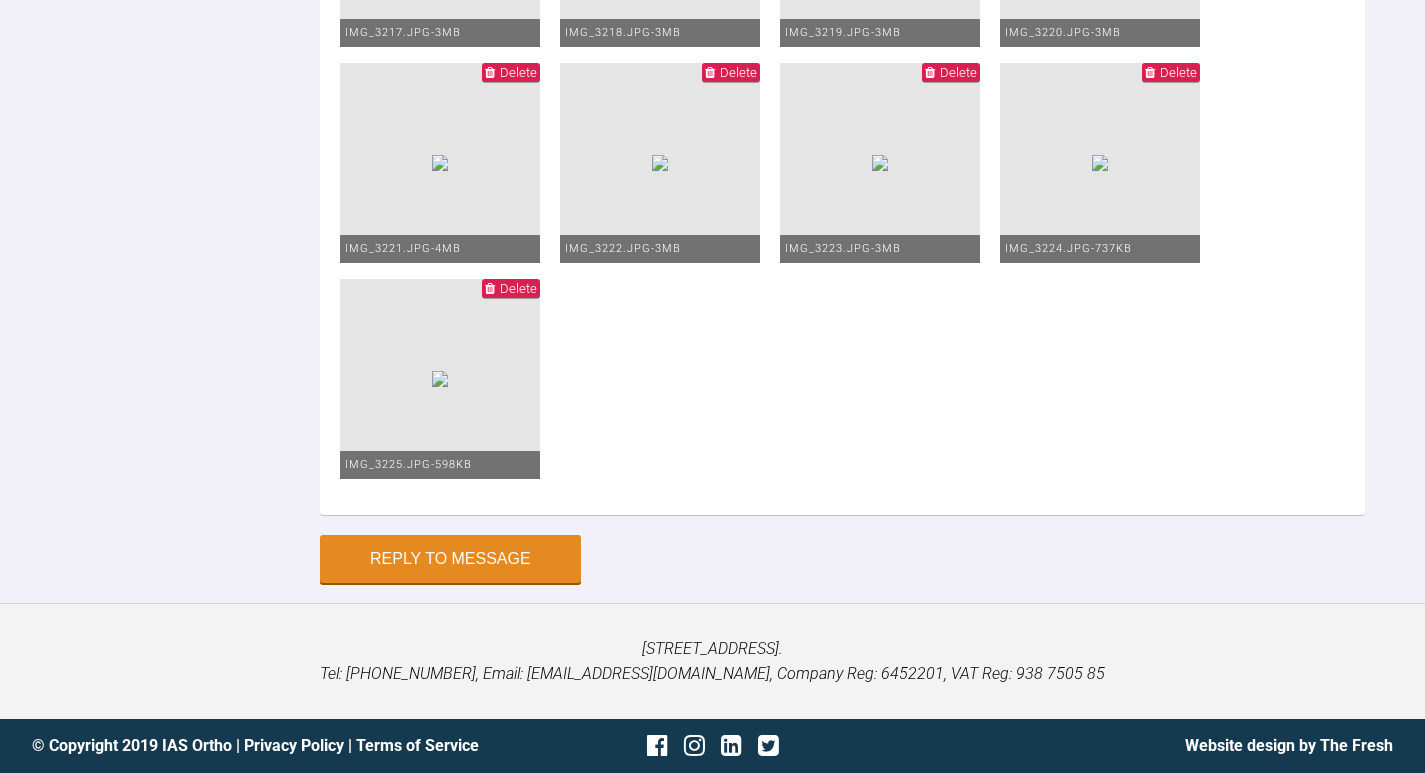 scroll, scrollTop: 29205, scrollLeft: 0, axis: vertical 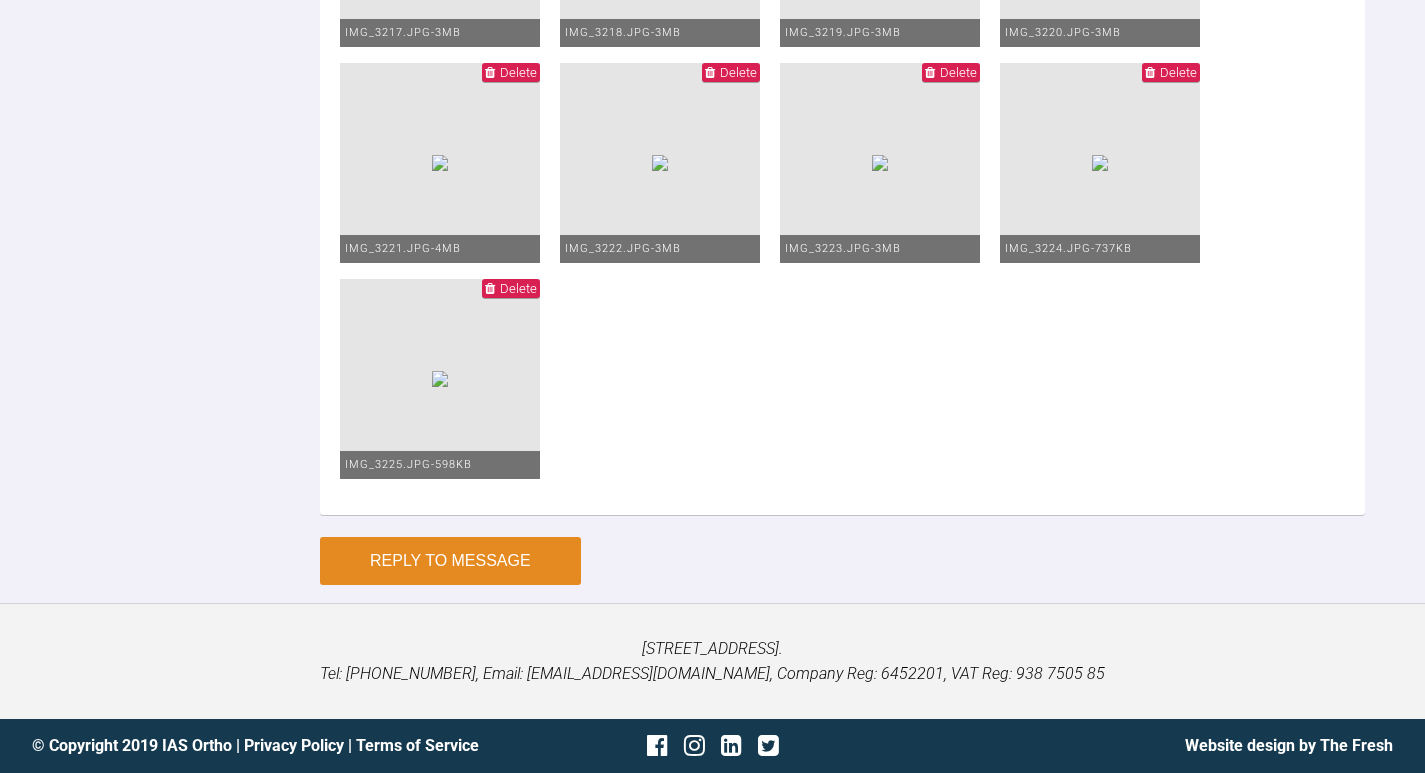 type on "Hi [PERSON_NAME],
Still having issues with this case. Still midline [MEDICAL_DATA] of 1-1.5mm which I'm struggling to close. Shes been in active treatment for over 2 years but works away so she attends for adjust every 2-3 months. She has found a dentist in [GEOGRAPHIC_DATA] to change the PC when away so this may help. Do you think it will close or would you recommend fraenectomy ?composite bonding perhaps. The chin up shows not a great deal of room but we went for debond of the lowers as she was knocking the brackets off frquently. Not sure whether to give up but she's a nice patient so I'm not too concerned if it takes a little longer. BW [PERSON_NAME]" 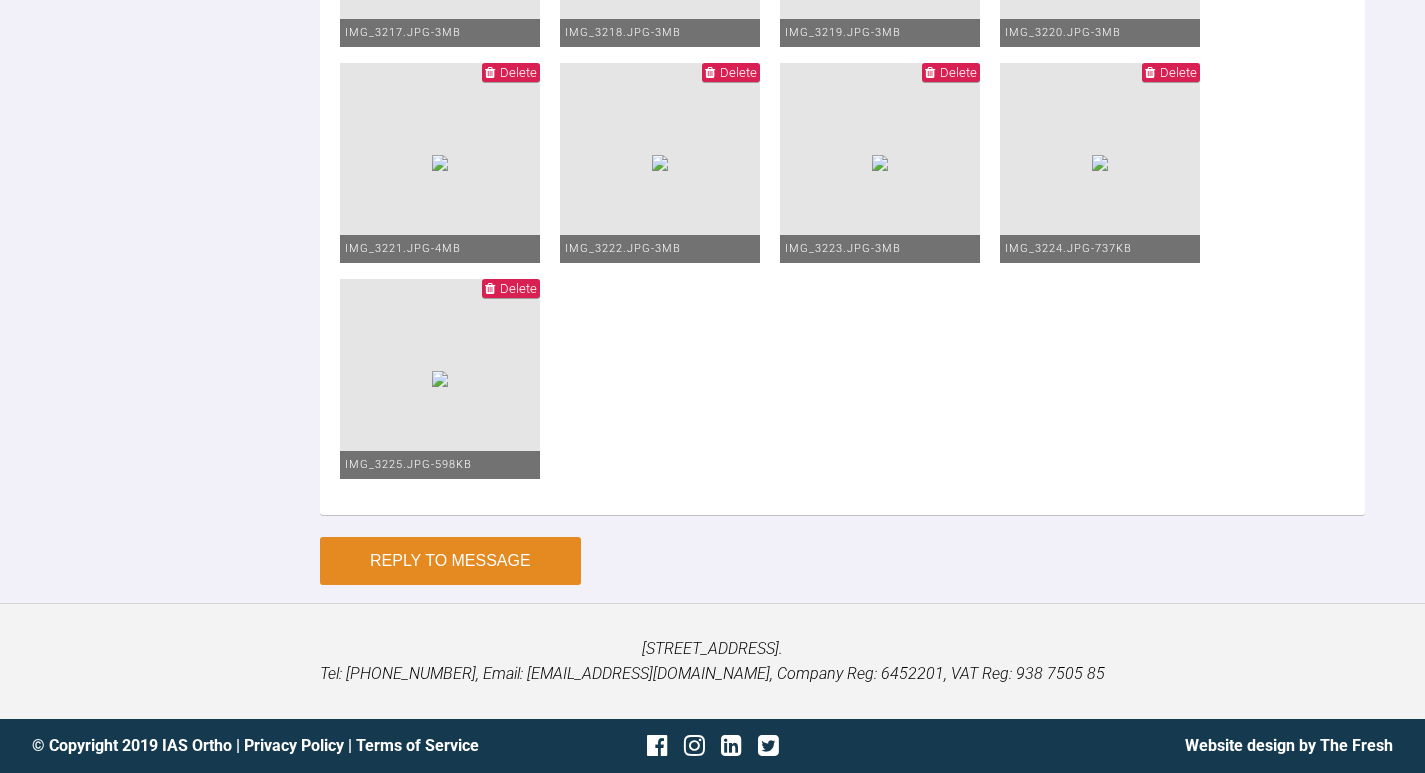 scroll, scrollTop: 0, scrollLeft: 0, axis: both 